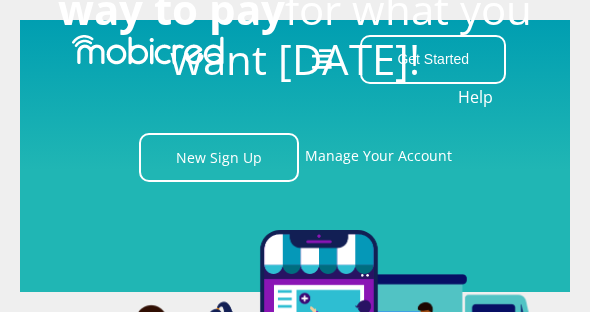scroll, scrollTop: 0, scrollLeft: 0, axis: both 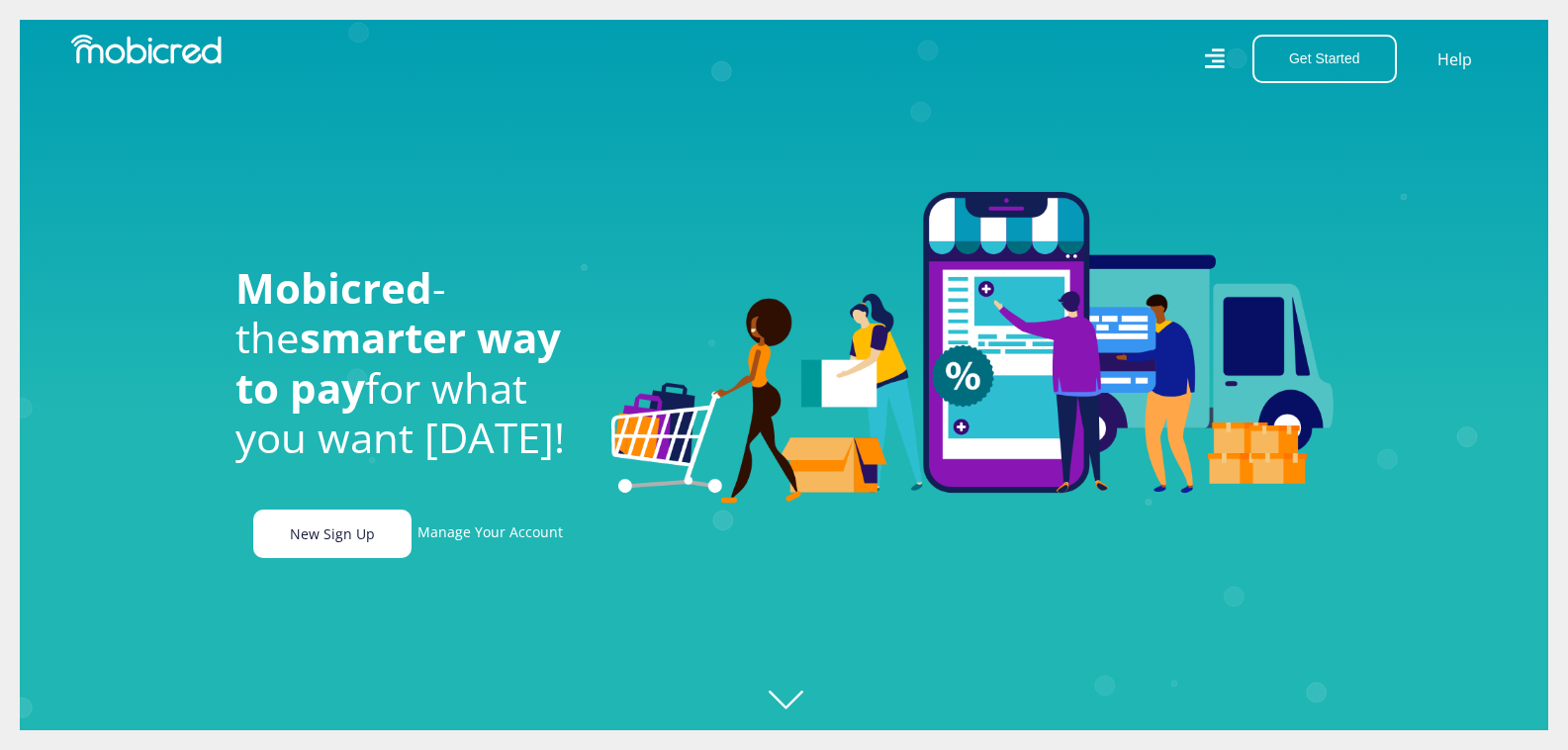 click on "New Sign Up" at bounding box center (332, 533) 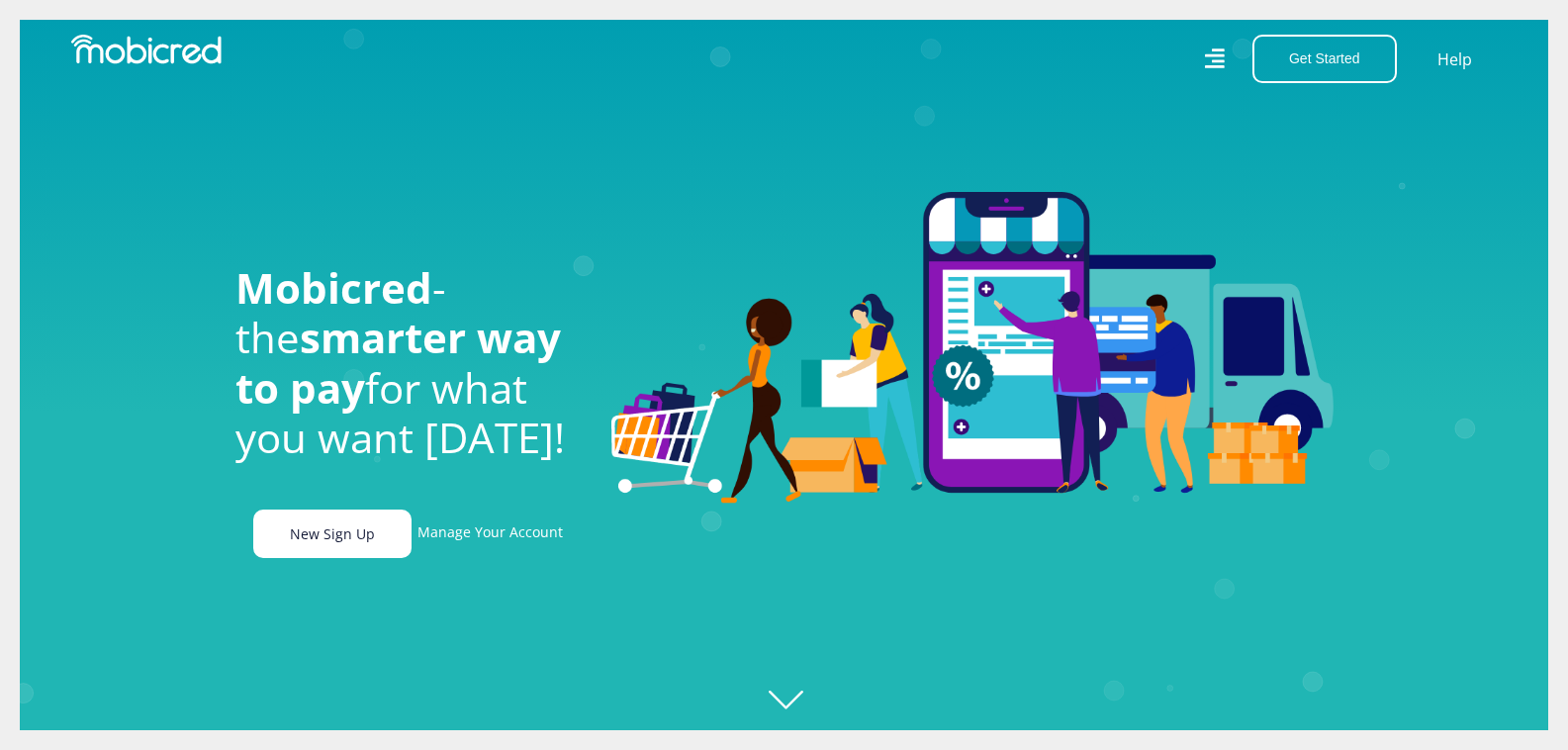 scroll, scrollTop: 0, scrollLeft: 3662, axis: horizontal 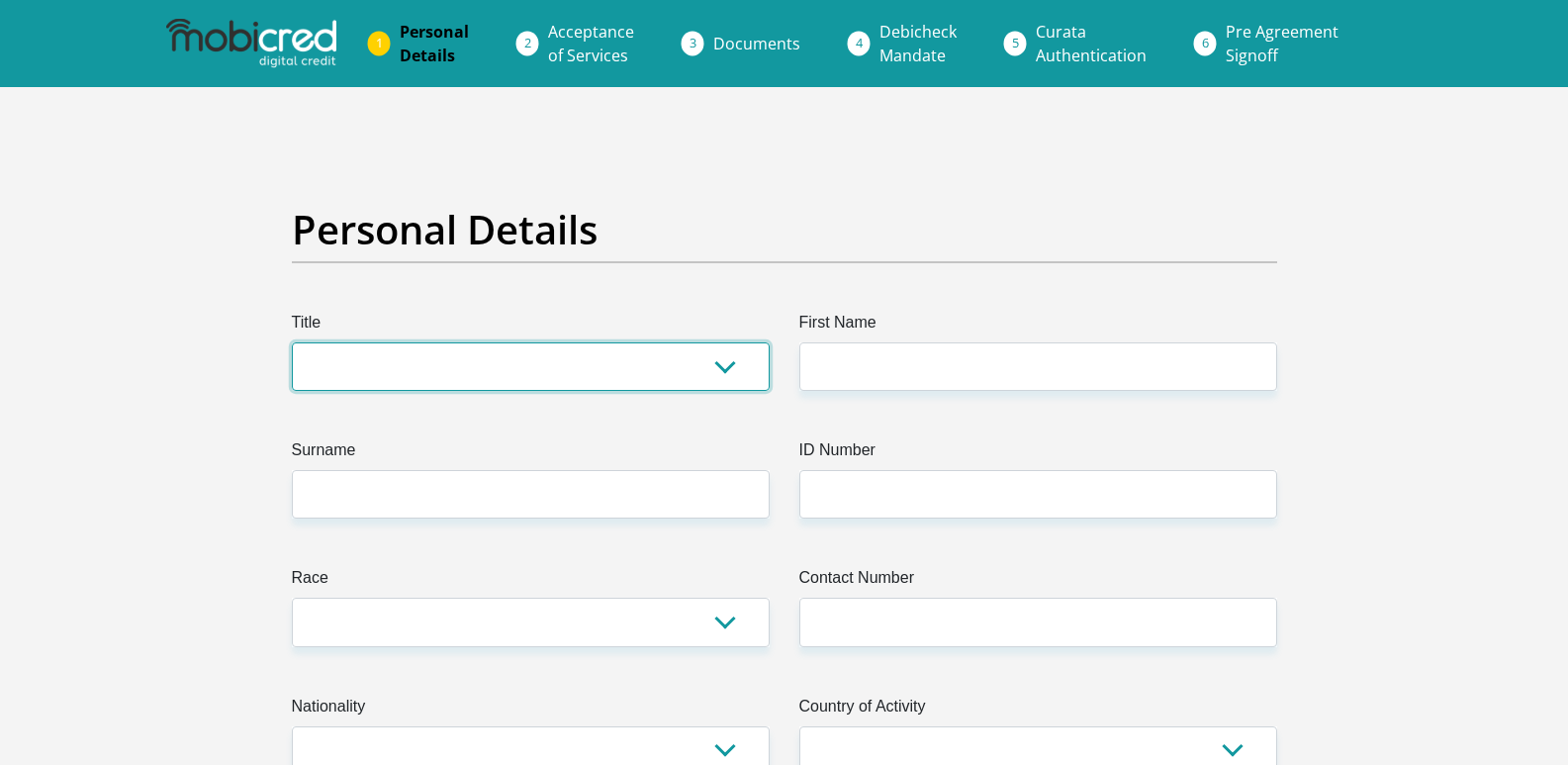 click on "Mr
Ms
Mrs
Dr
Other" at bounding box center [530, 366] 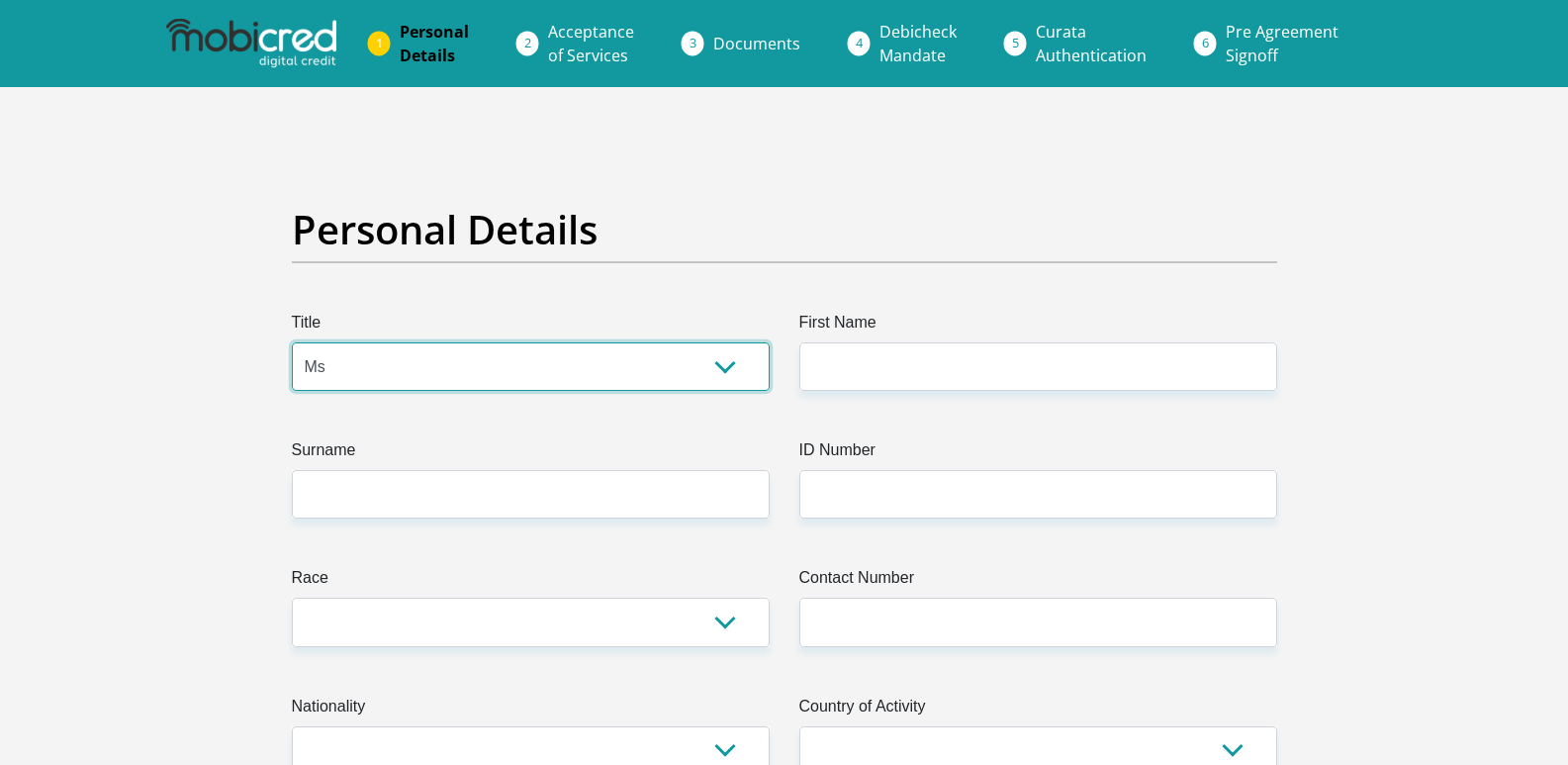 click on "Mr
Ms
Mrs
Dr
Other" at bounding box center [530, 366] 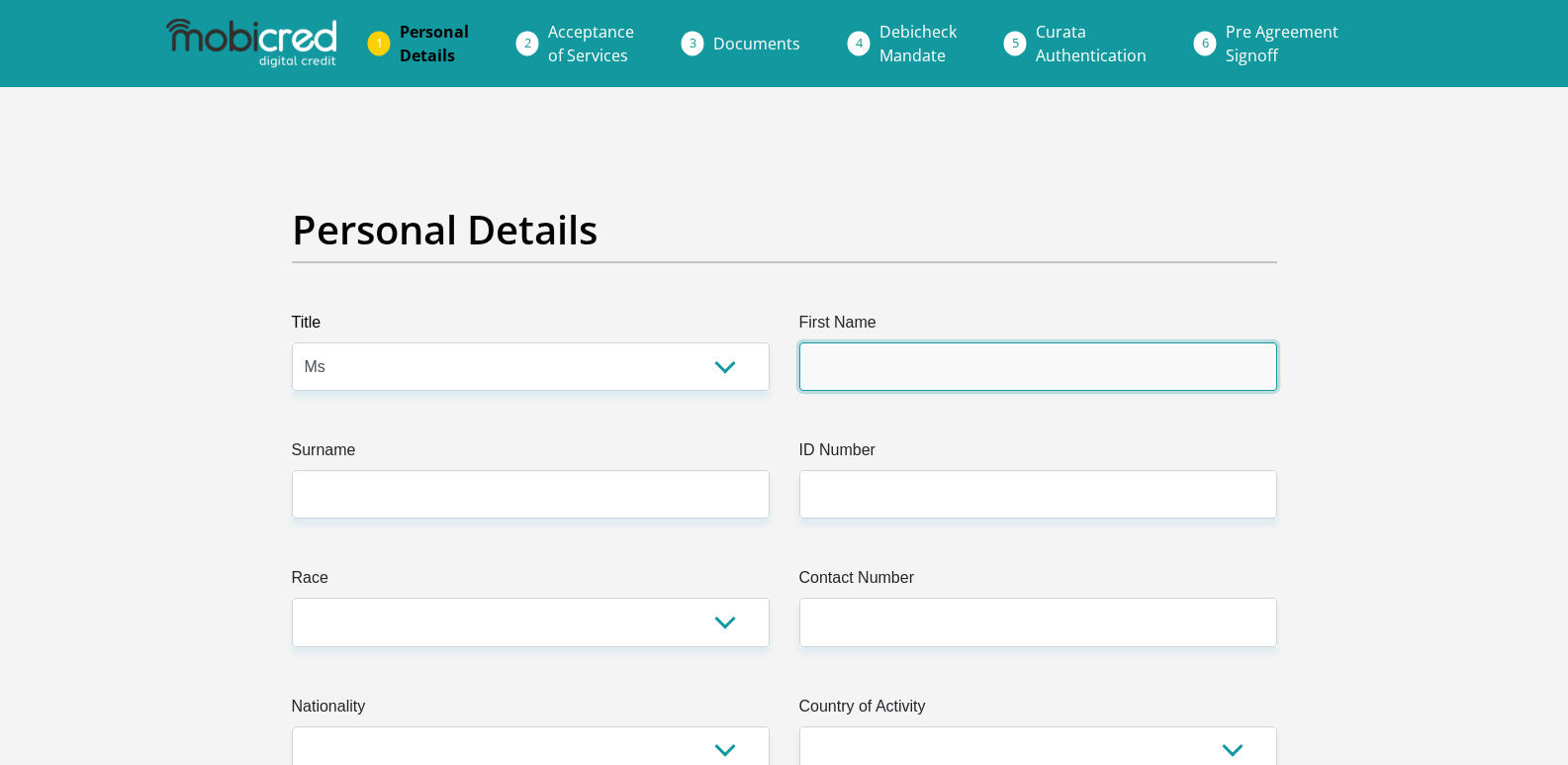 click on "First Name" at bounding box center [1038, 366] 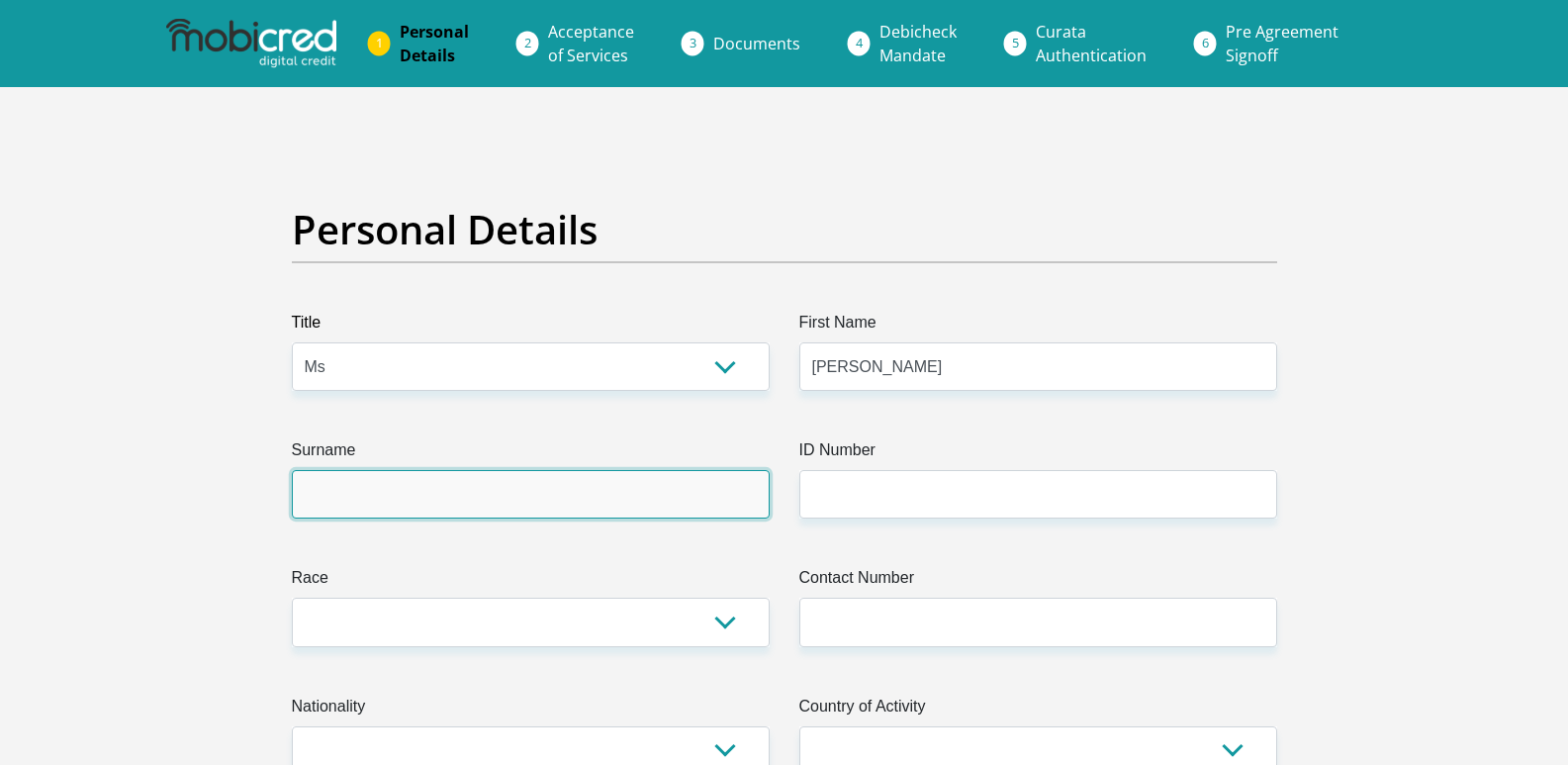 type on "Ndlebe" 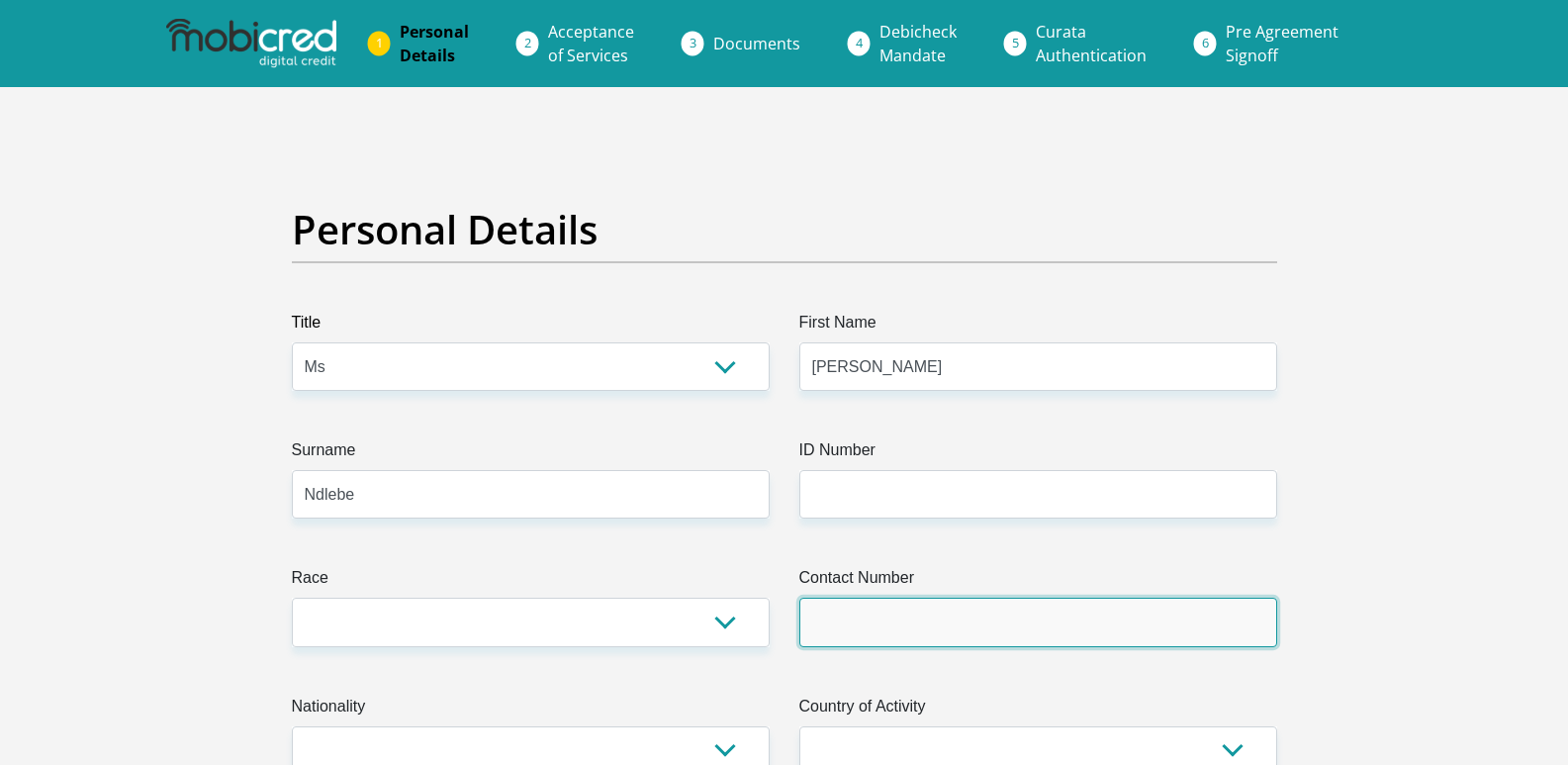 type on "0794447404" 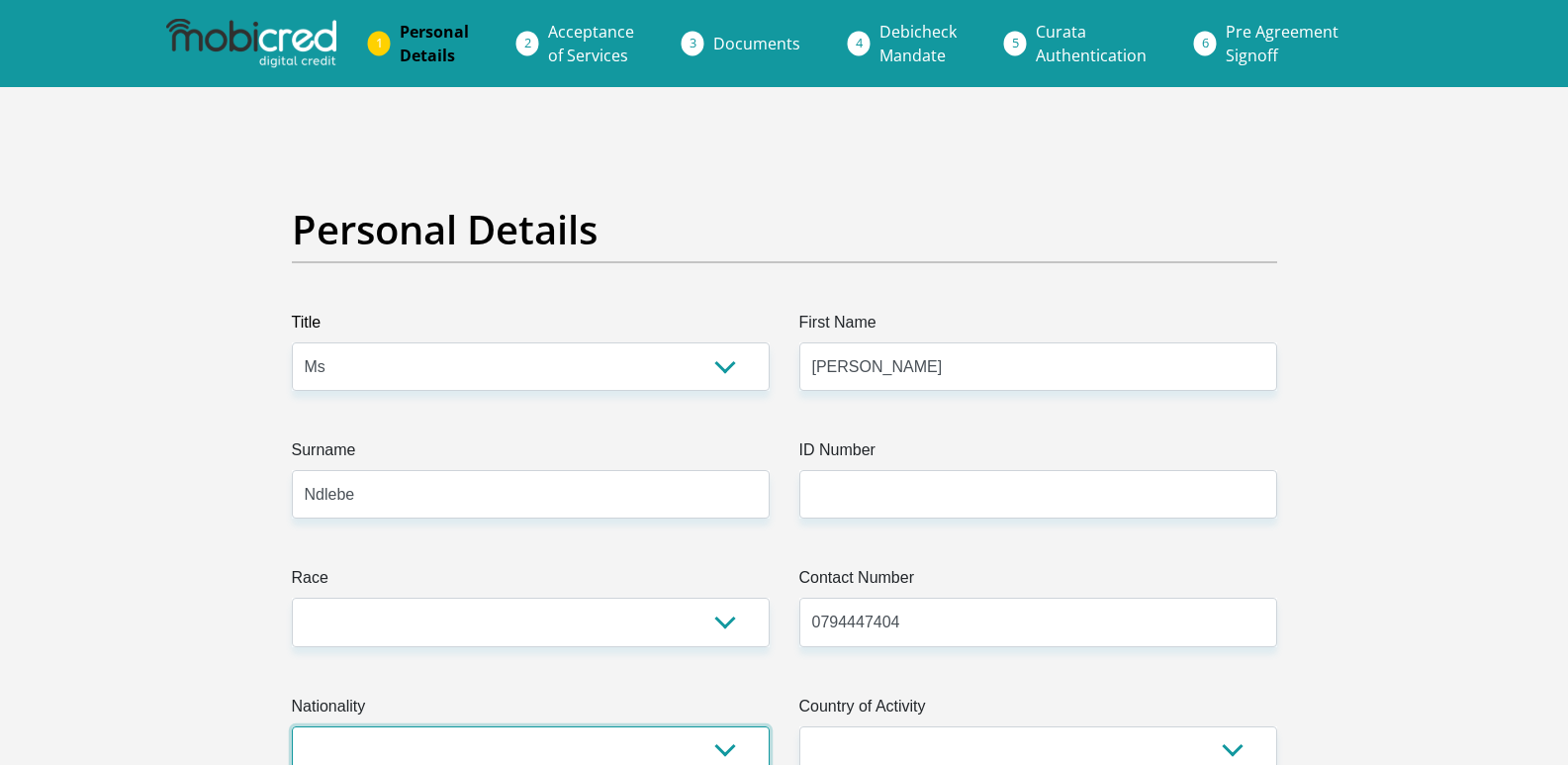 select on "ZAF" 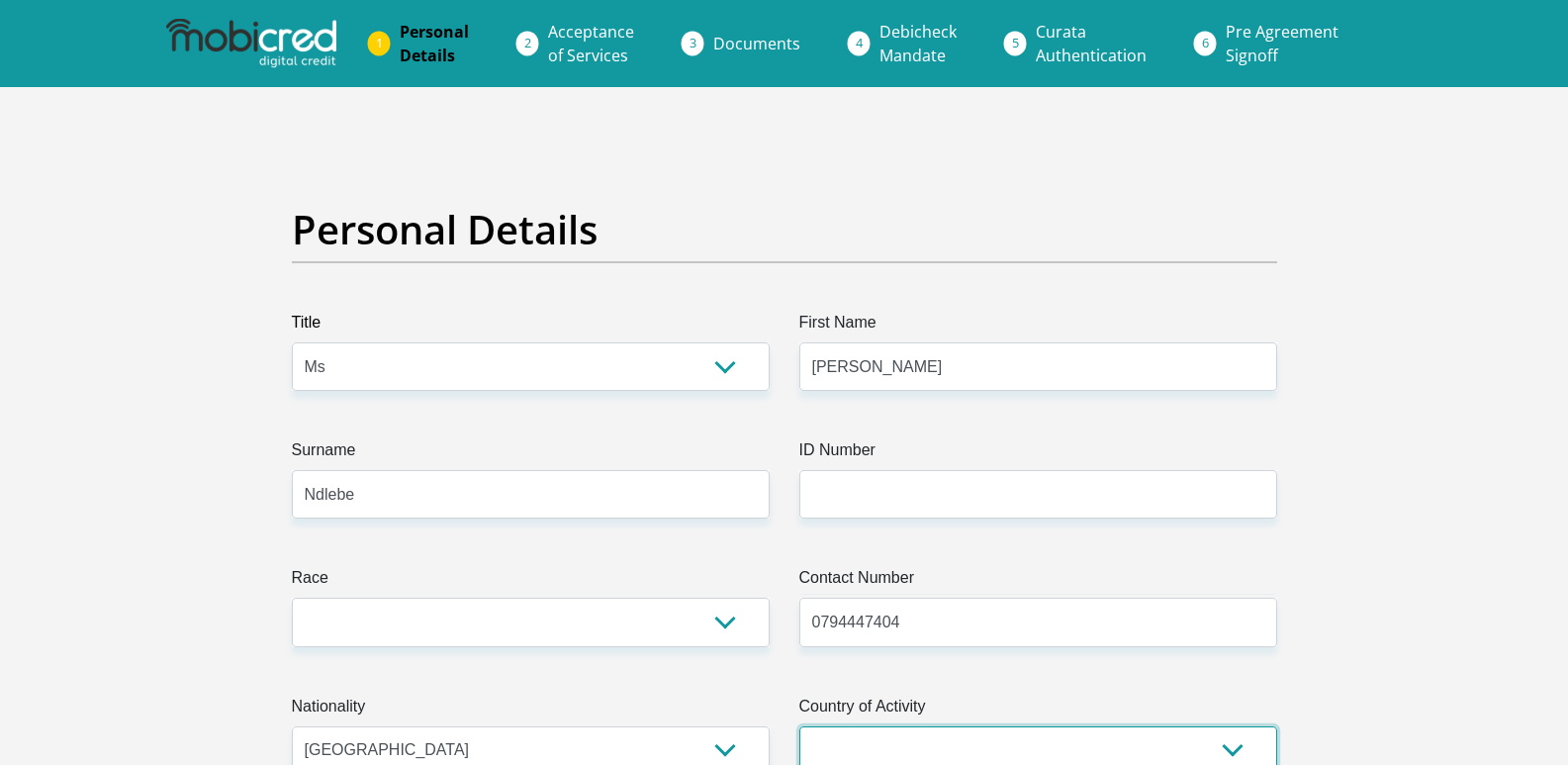 select on "ZAF" 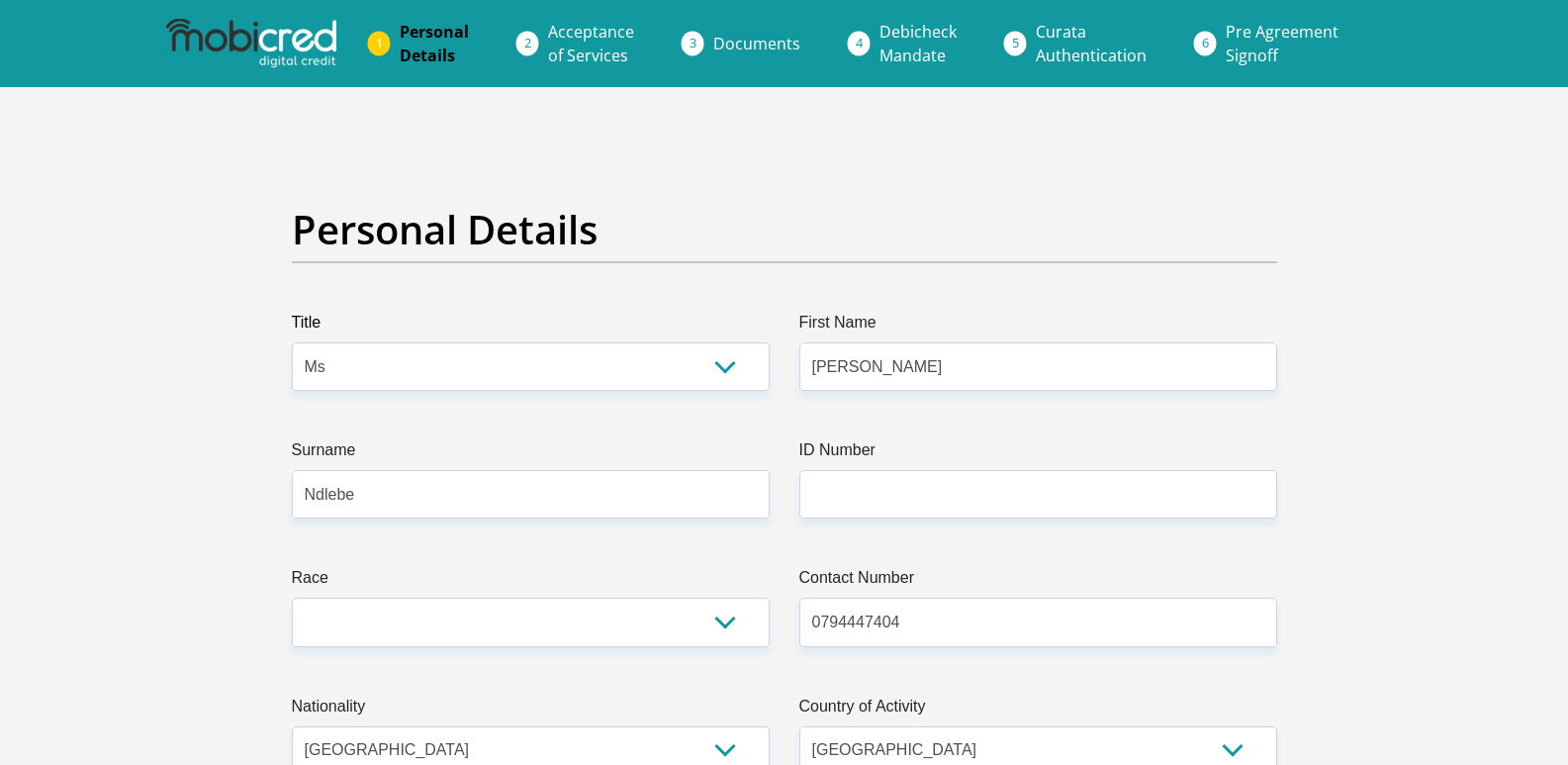 type on "21908 Anton Fransch Street Mandela Park Khayelitsha" 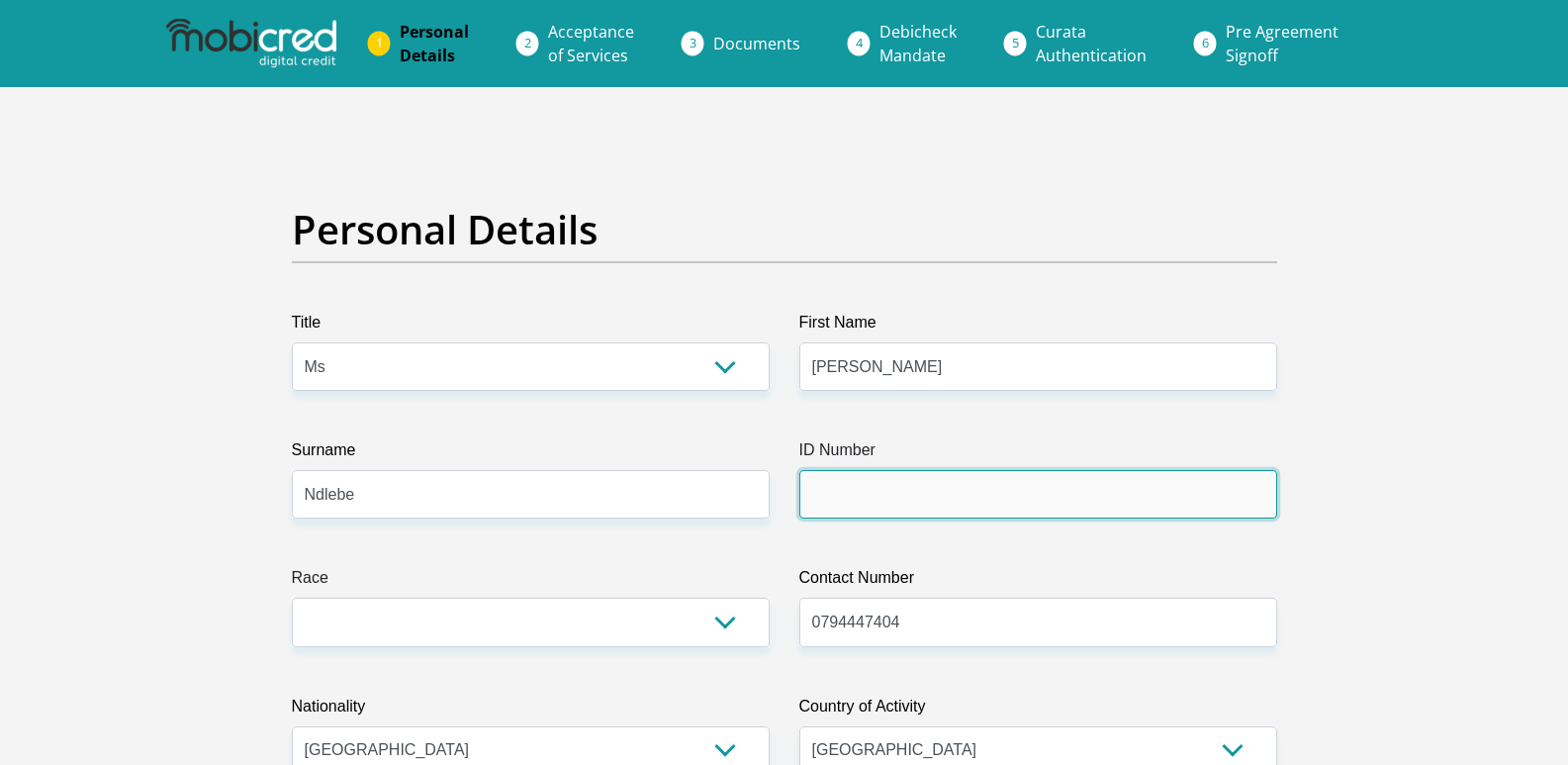 click on "ID Number" at bounding box center [1038, 494] 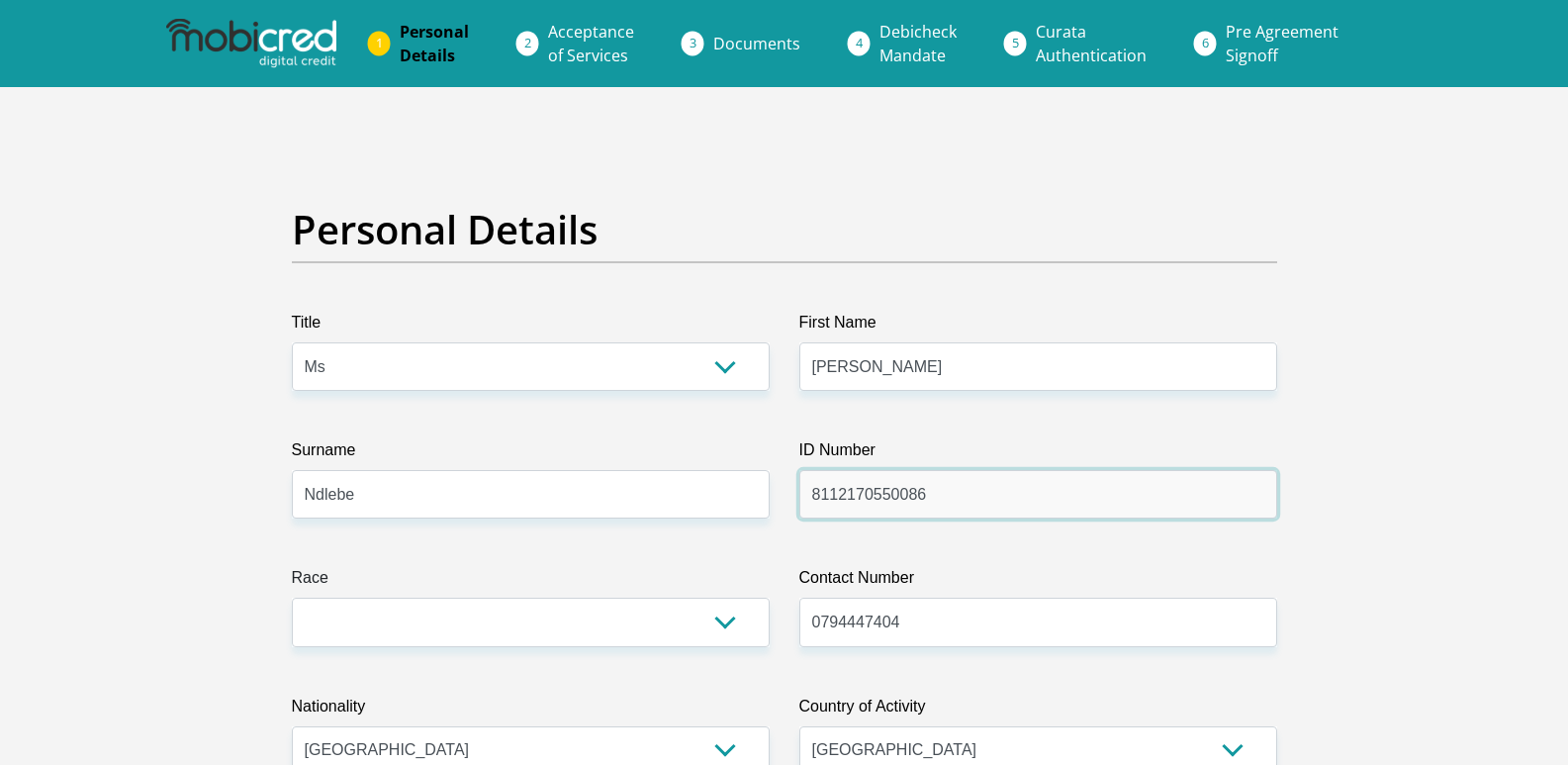 type on "8112170550086" 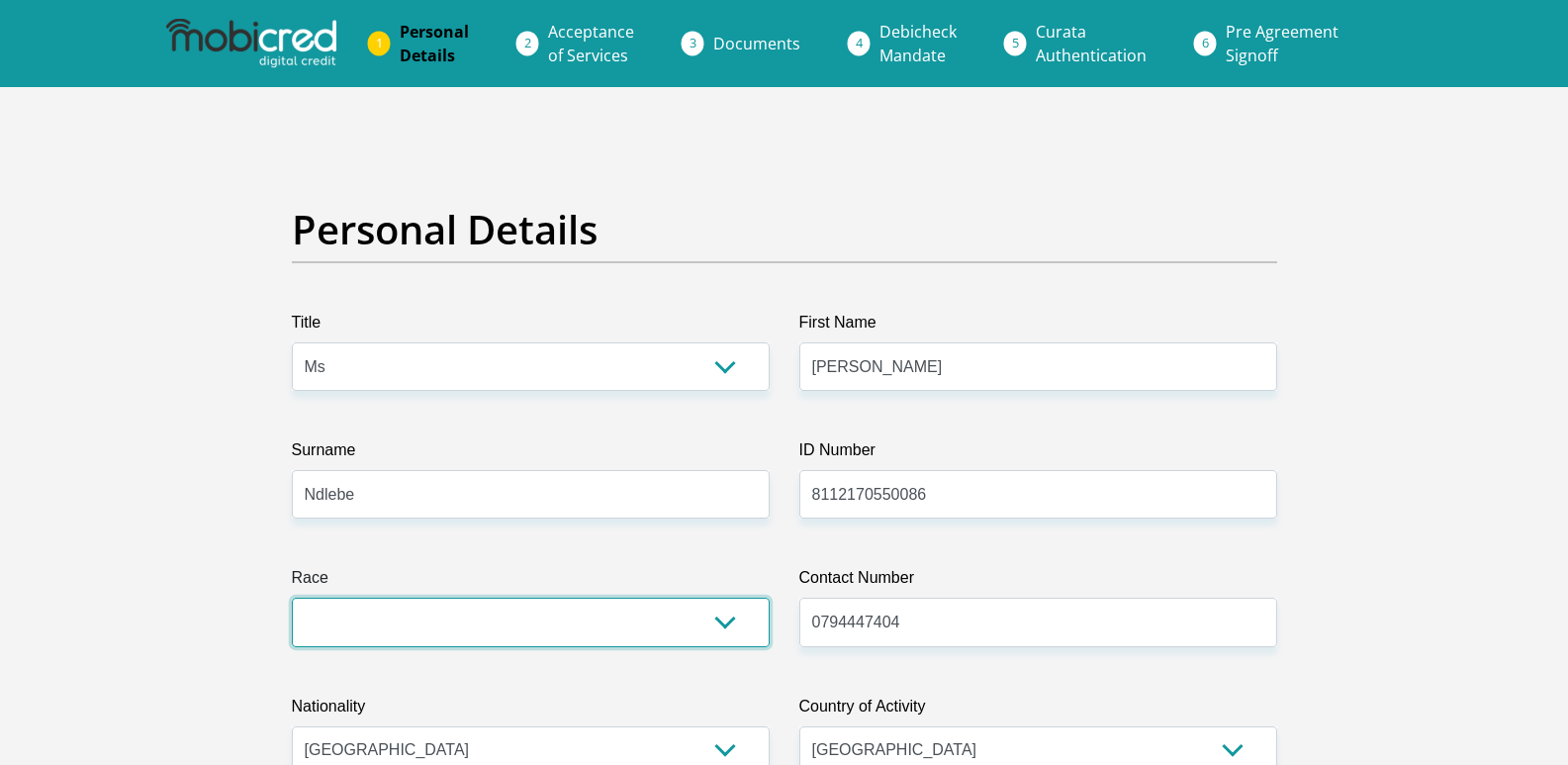click on "Black
Coloured
Indian
White
Other" at bounding box center [530, 622] 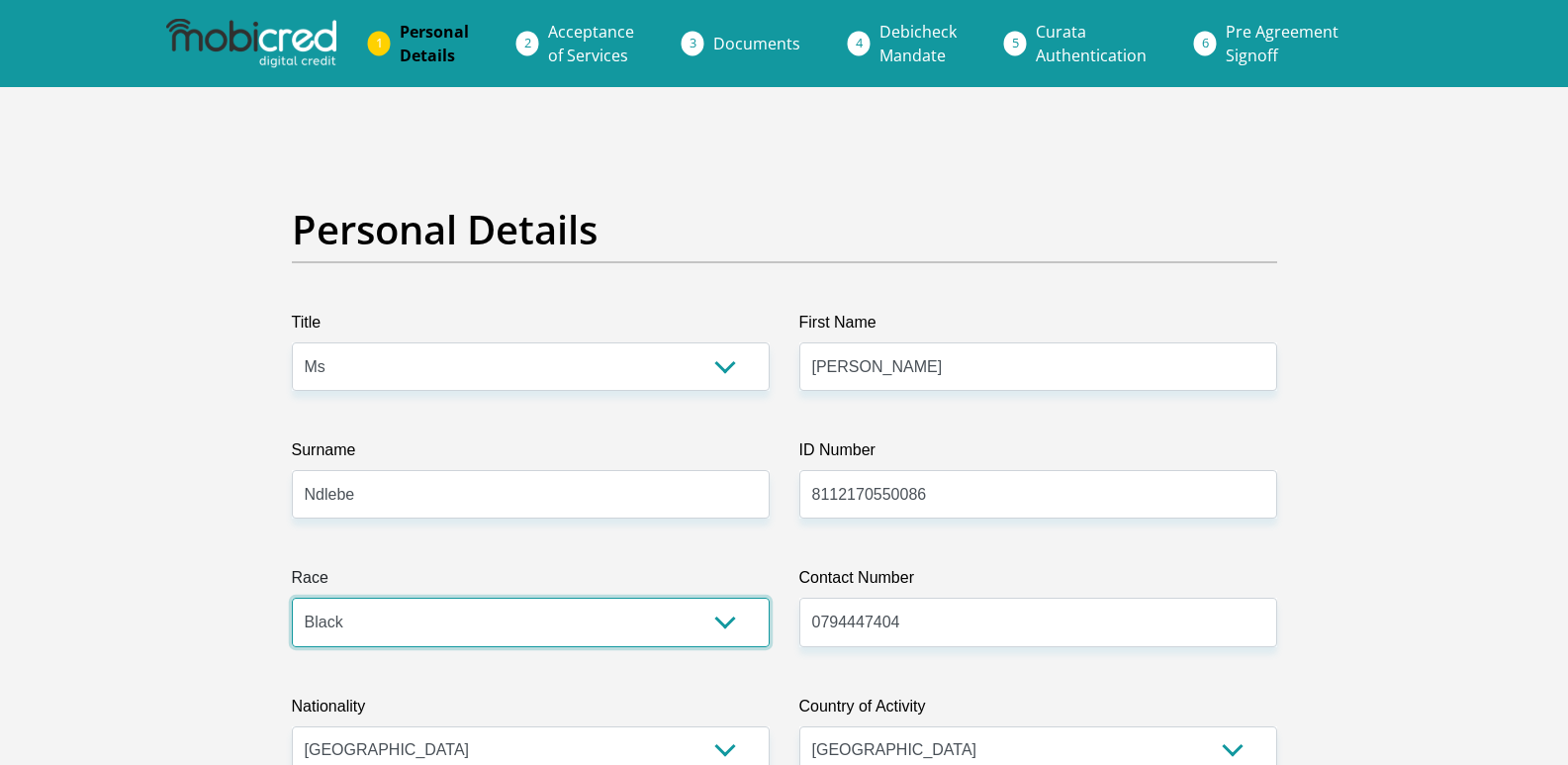 click on "Black
Coloured
Indian
White
Other" at bounding box center (530, 622) 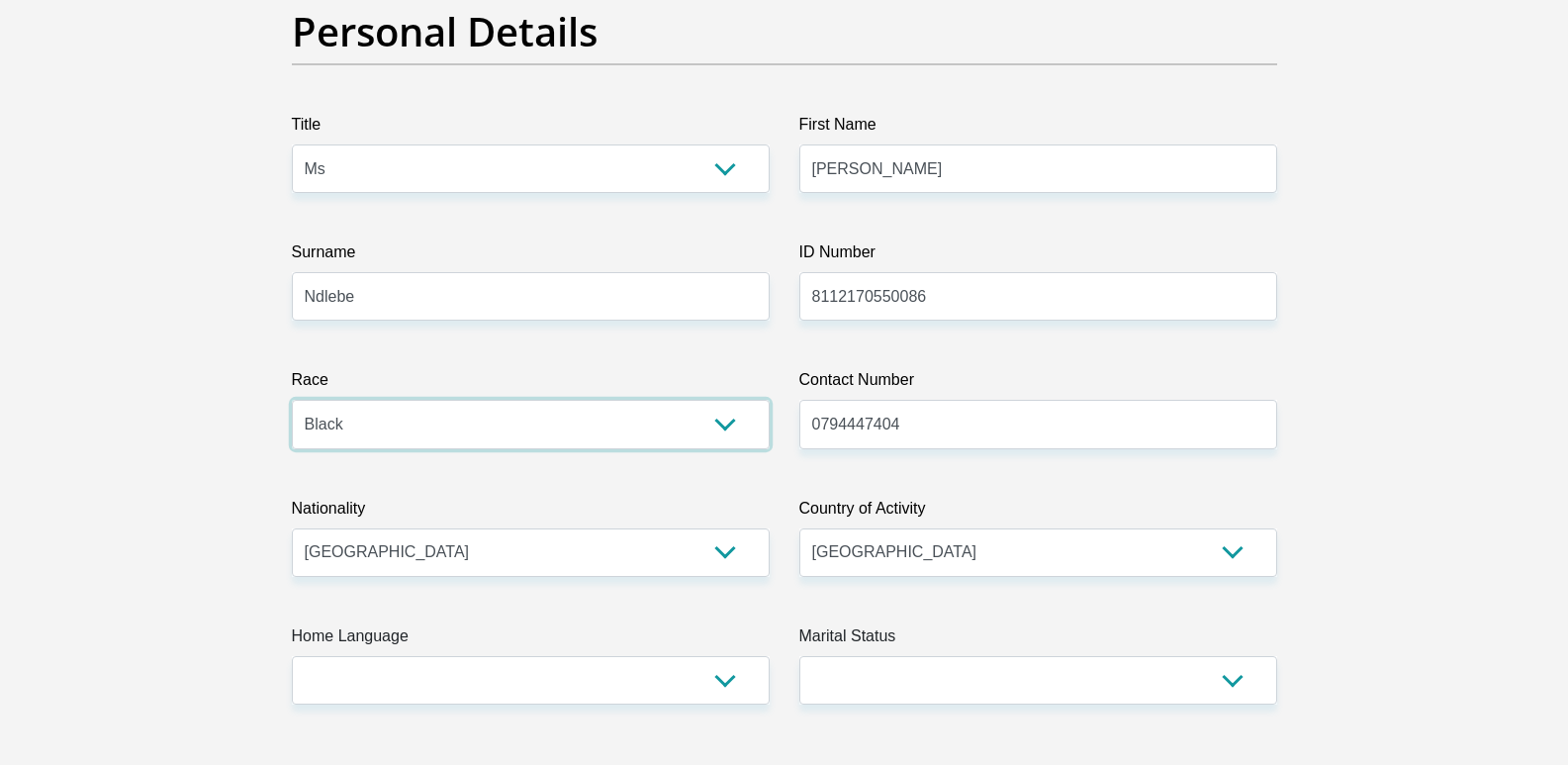scroll, scrollTop: 297, scrollLeft: 0, axis: vertical 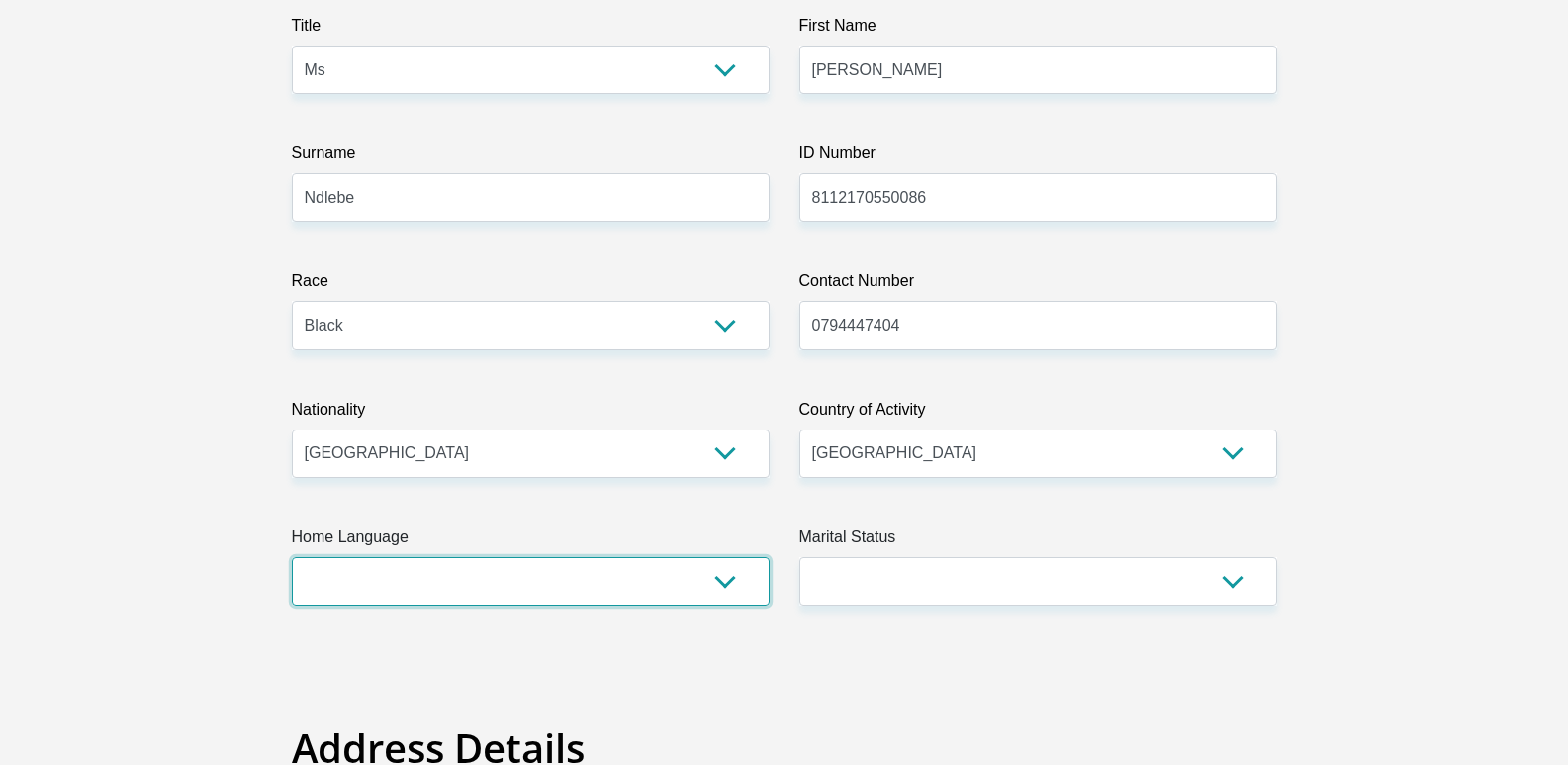 click on "Afrikaans
English
Sepedi
South Ndebele
Southern Sotho
Swati
Tsonga
Tswana
Venda
Xhosa
Zulu
Other" at bounding box center [530, 581] 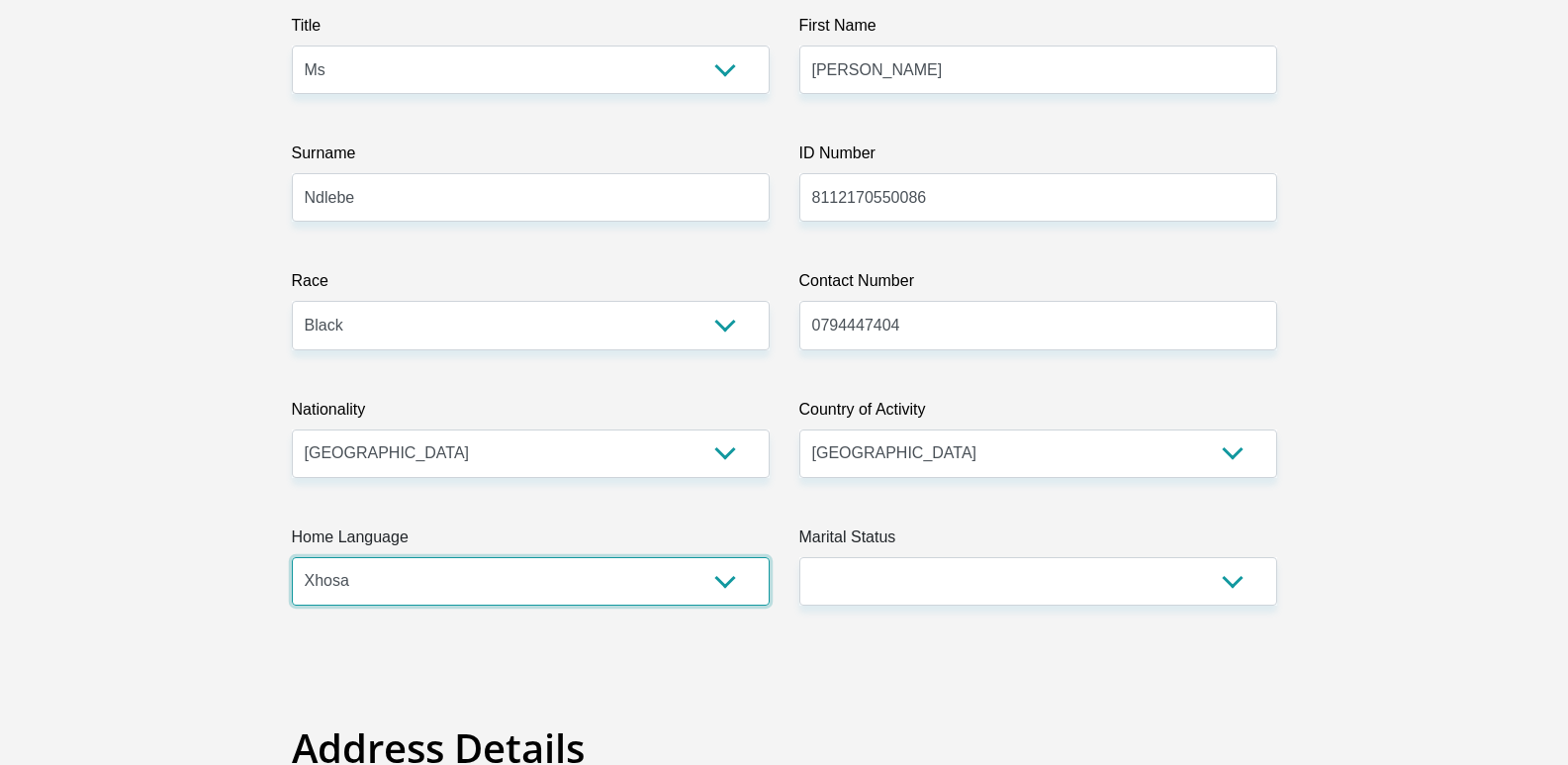 click on "Afrikaans
English
Sepedi
South Ndebele
Southern Sotho
Swati
Tsonga
Tswana
Venda
Xhosa
Zulu
Other" at bounding box center (530, 581) 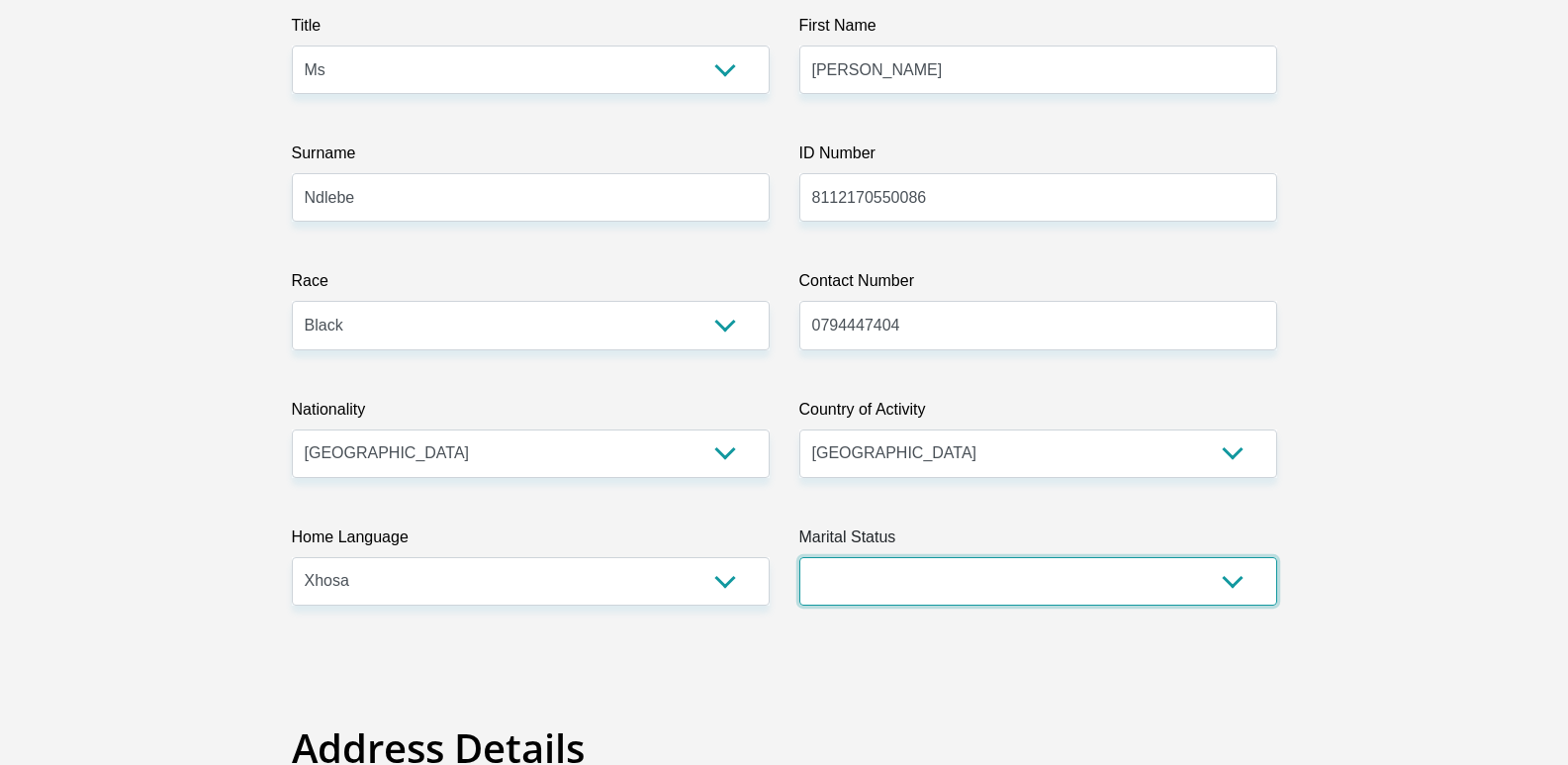 click on "Married ANC
Single
Divorced
Widowed
Married COP or Customary Law" at bounding box center (1038, 581) 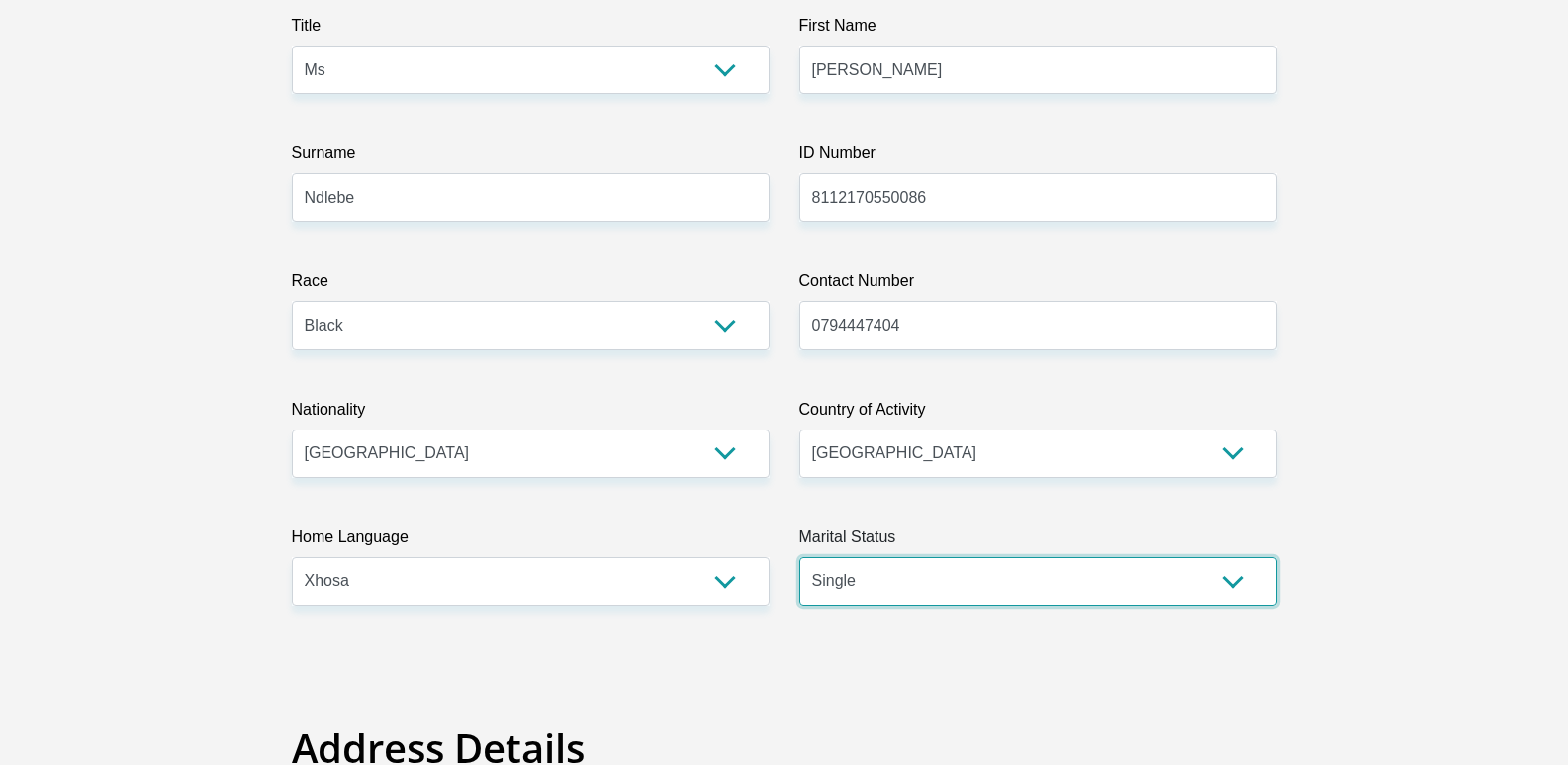 click on "Married ANC
Single
Divorced
Widowed
Married COP or Customary Law" at bounding box center [1038, 581] 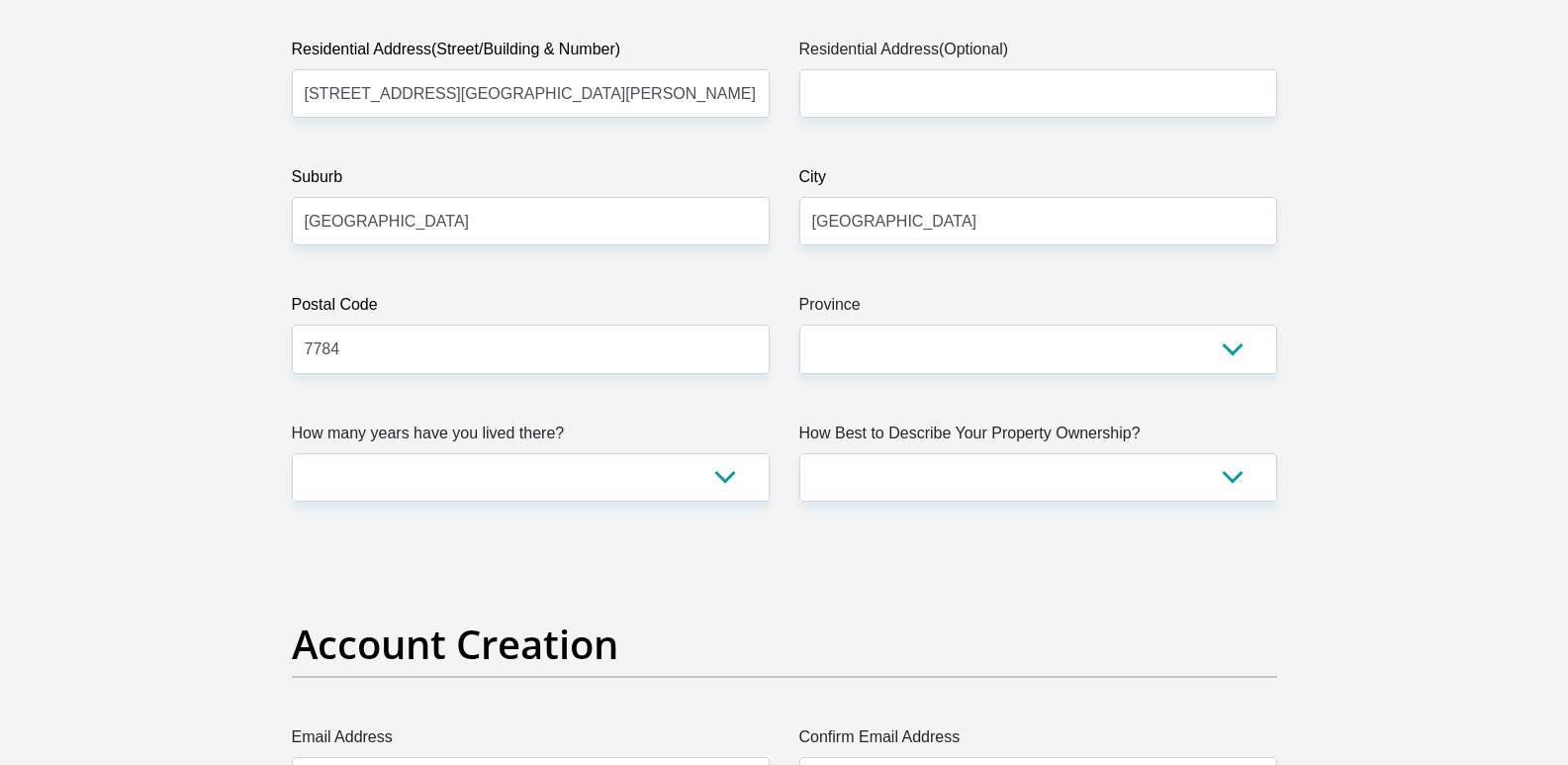 scroll, scrollTop: 1484, scrollLeft: 0, axis: vertical 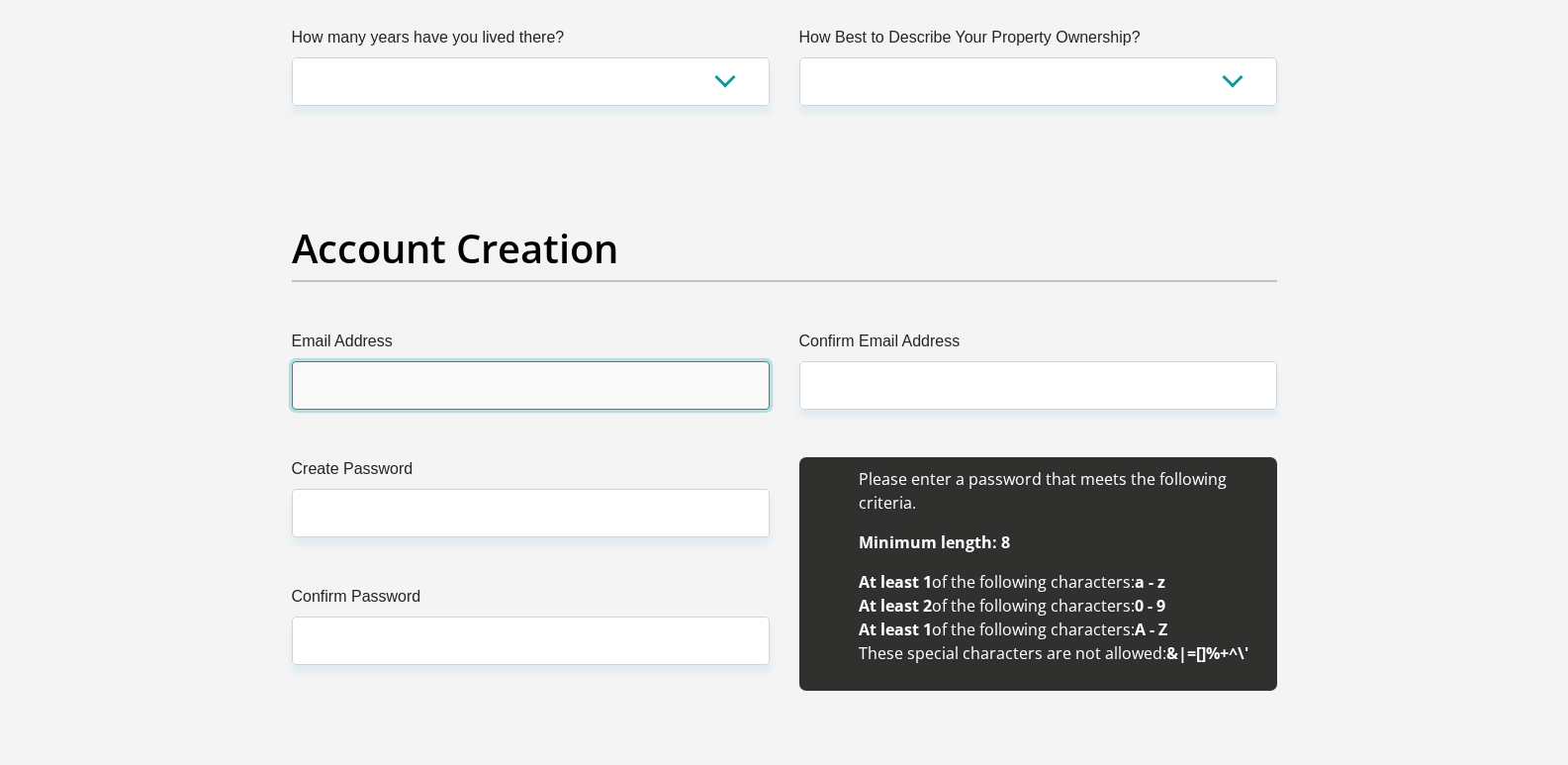 click on "Email Address" at bounding box center [530, 385] 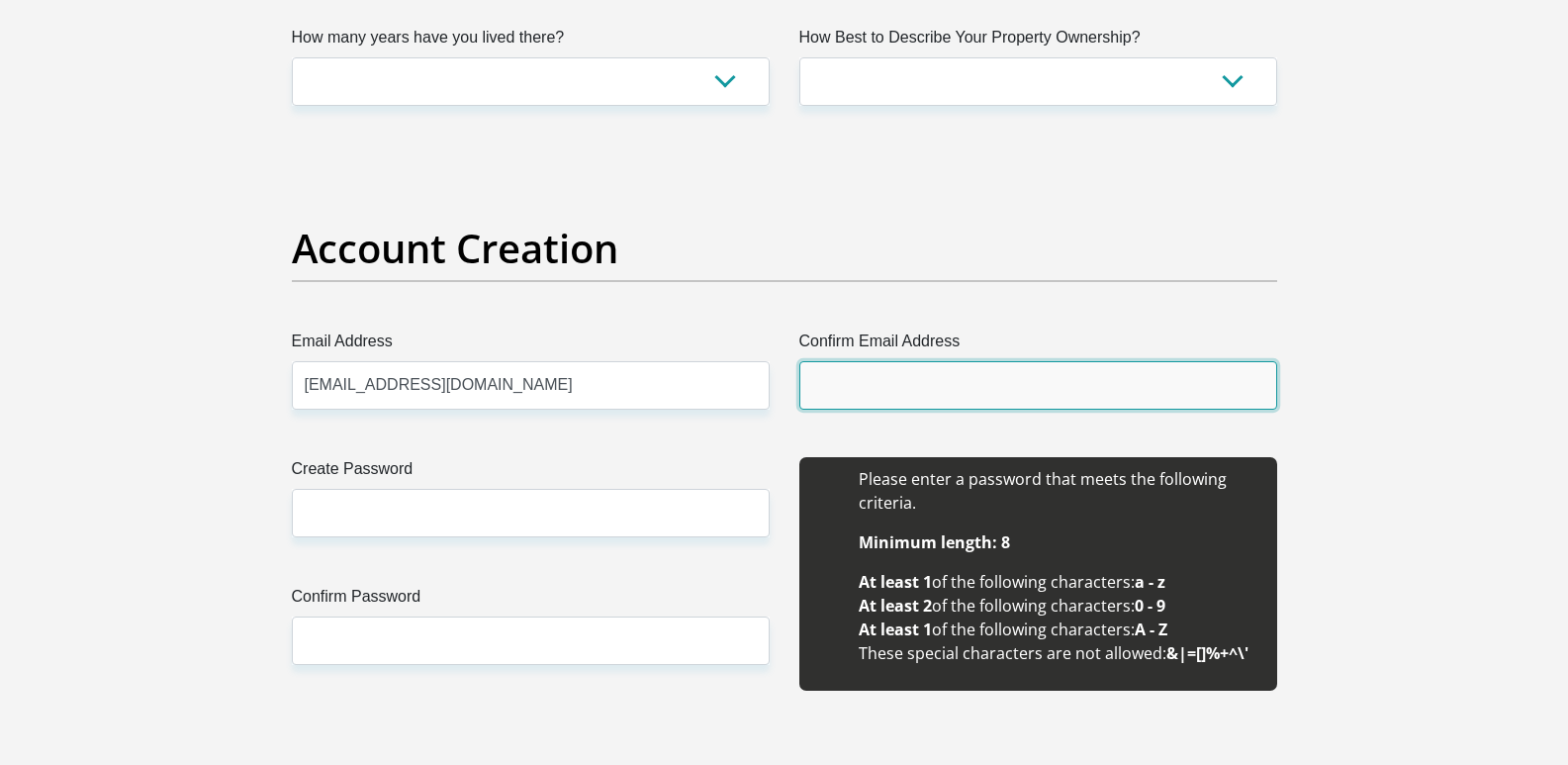 type on "ndlebepamela6@gmail.com" 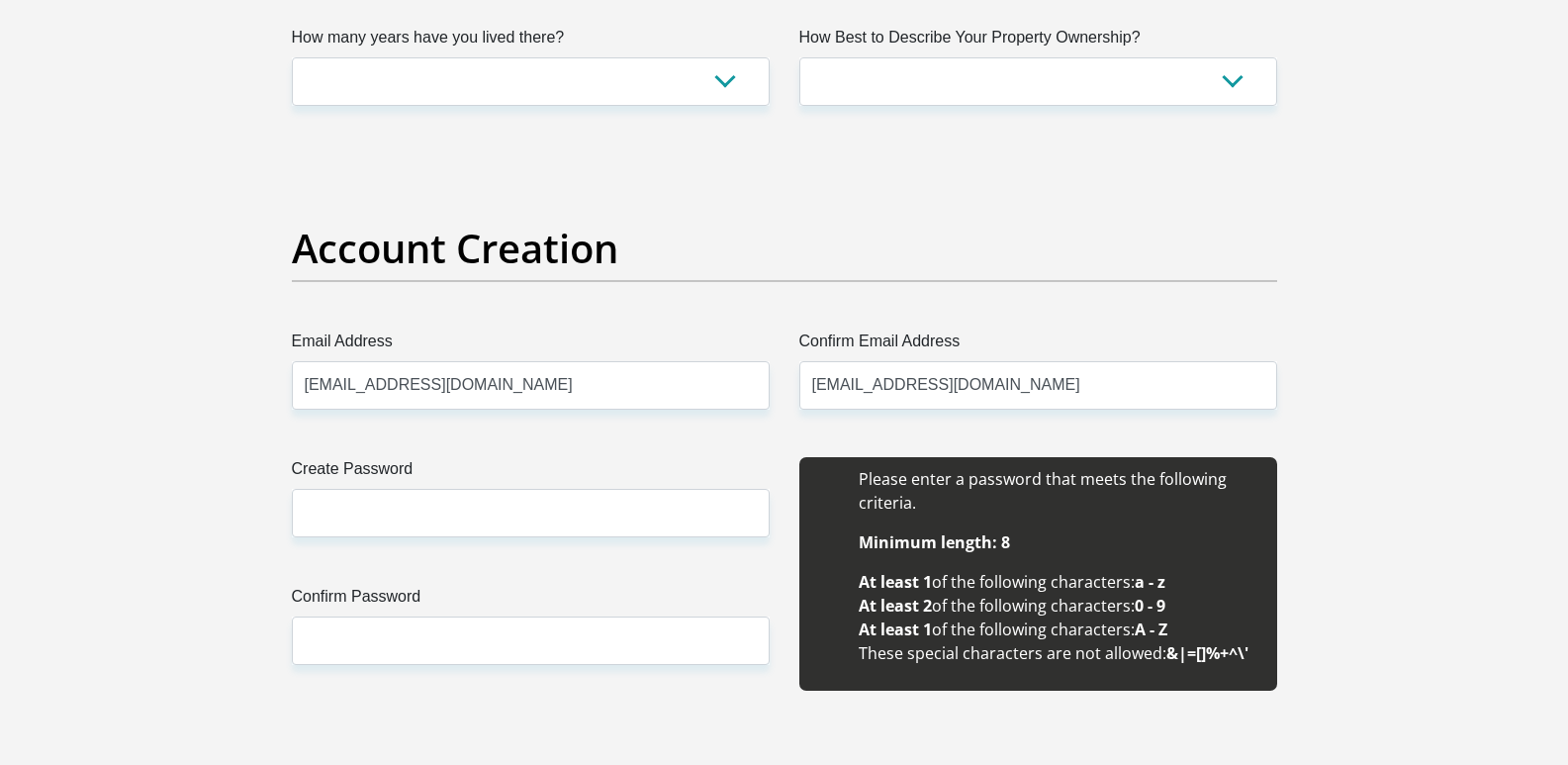 type 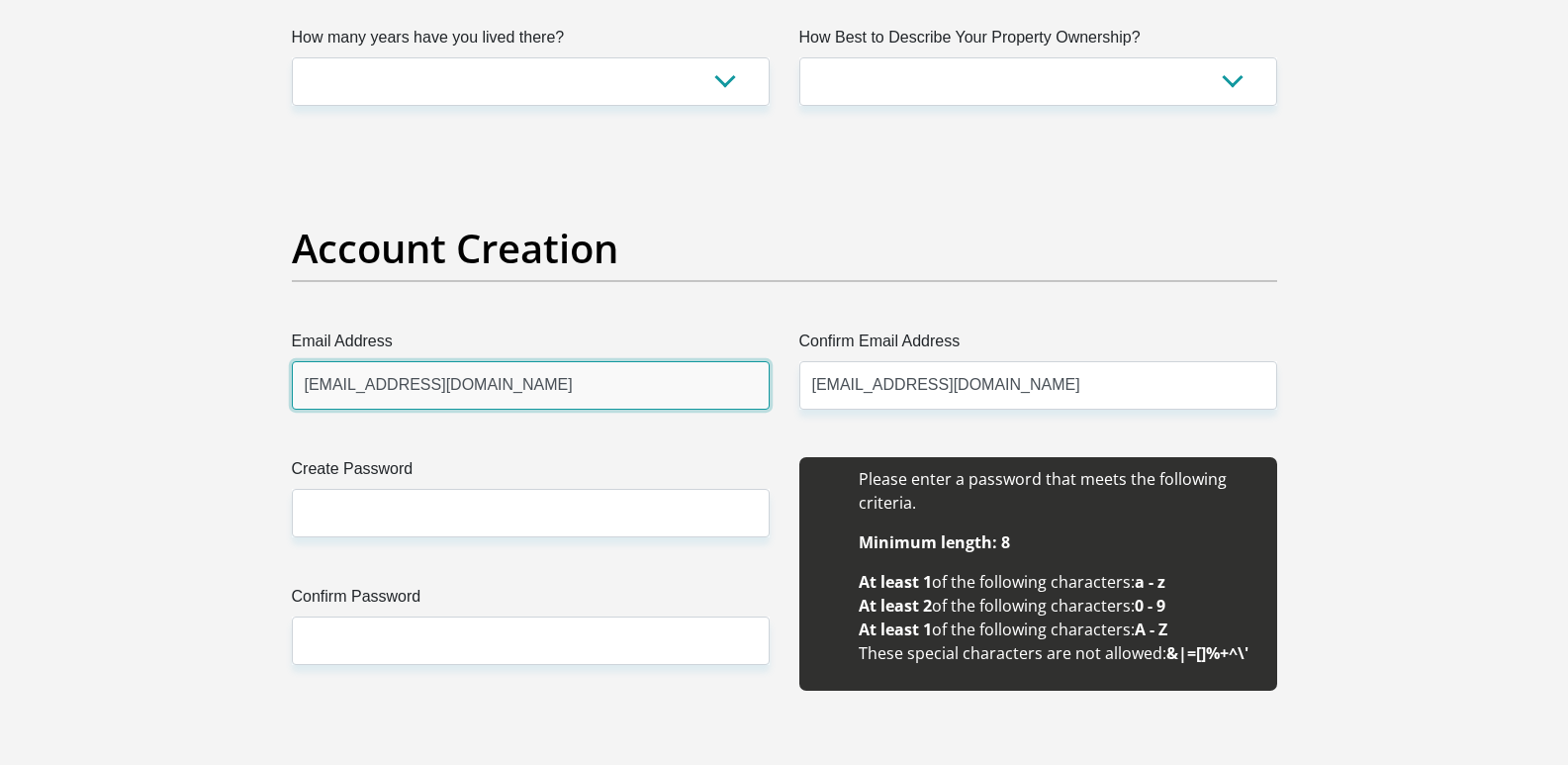 type 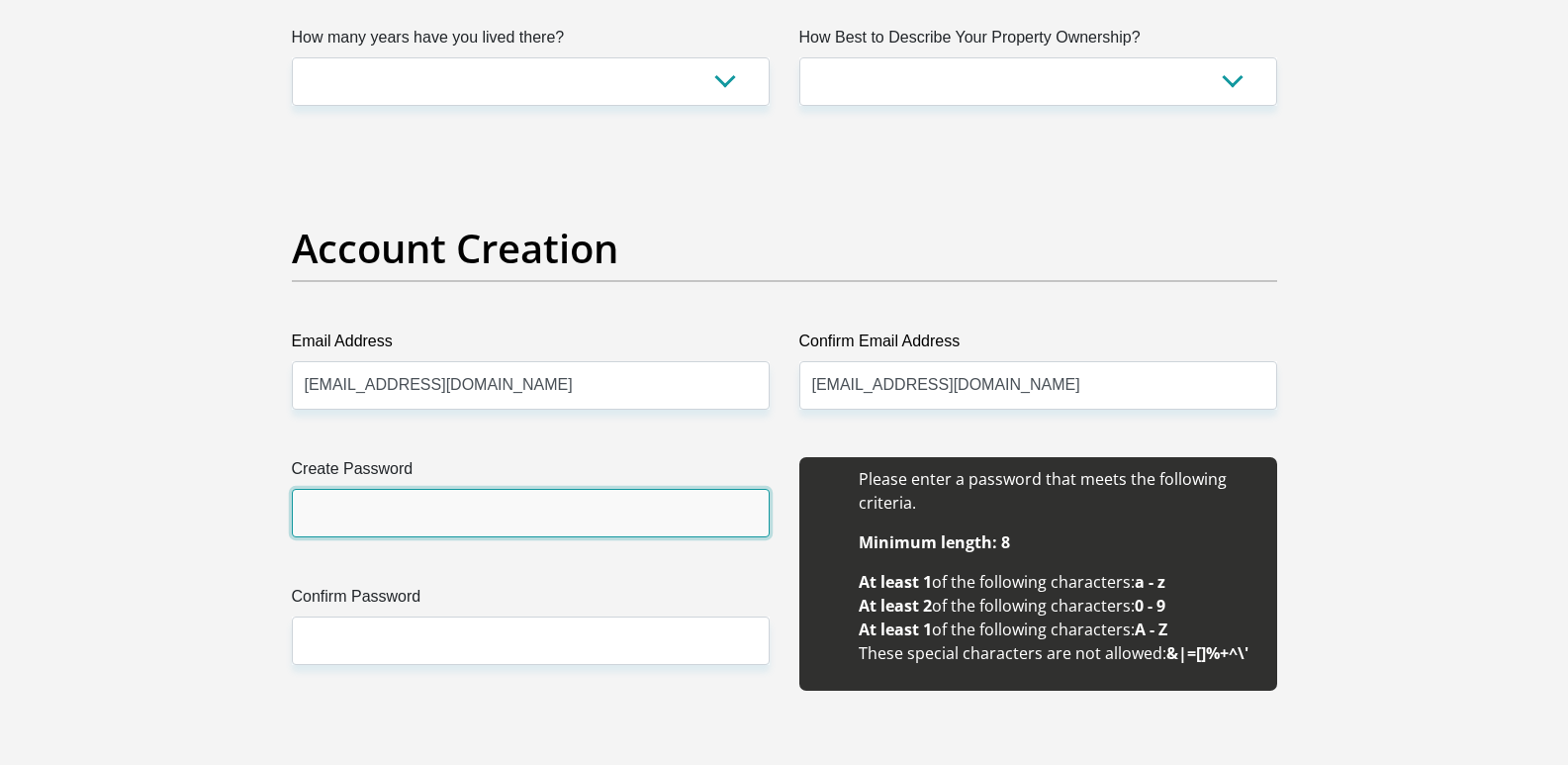 click on "Create Password" at bounding box center (530, 513) 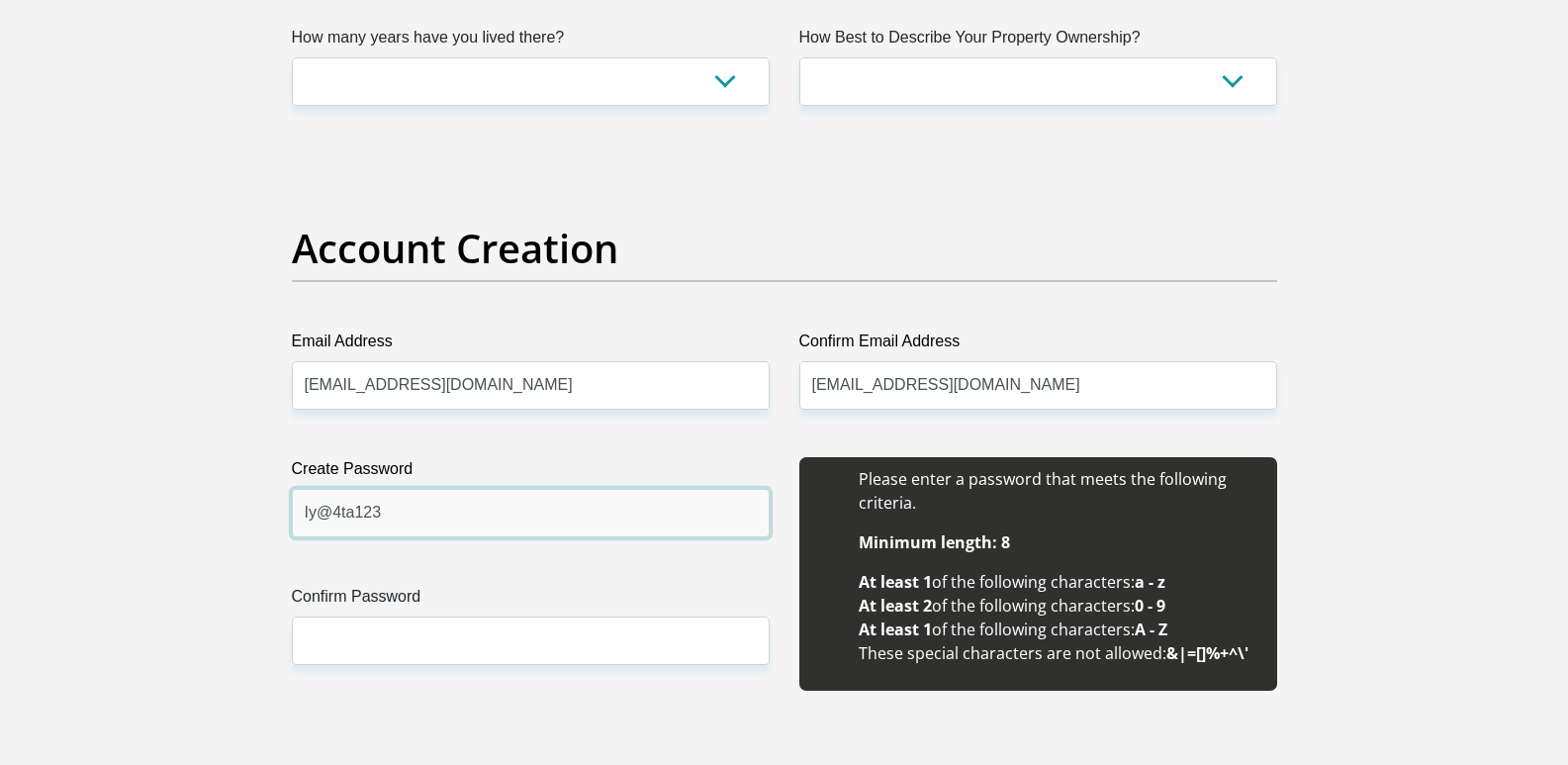type on "Iy@4ta123" 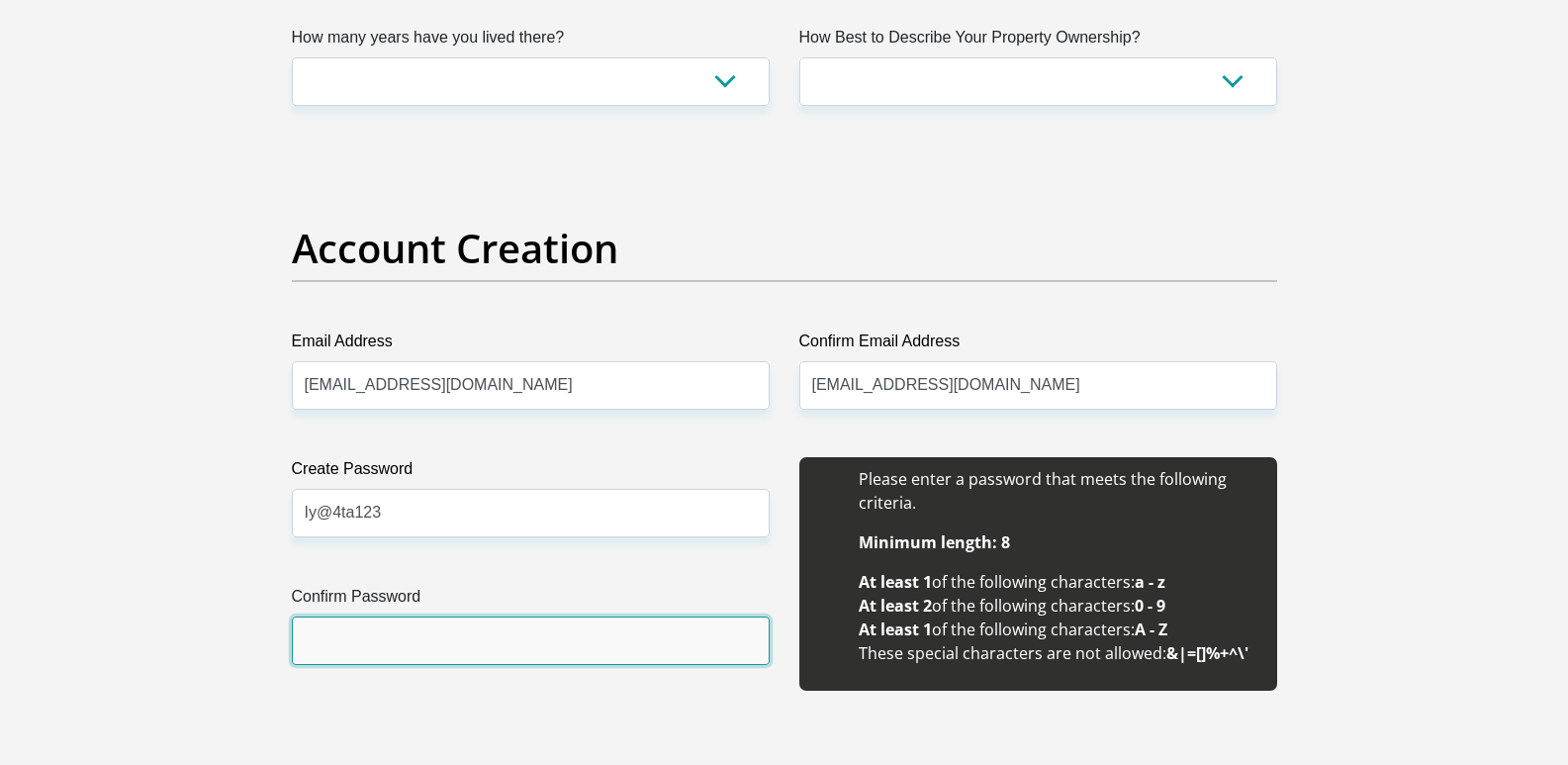 click on "Confirm Password" at bounding box center [530, 640] 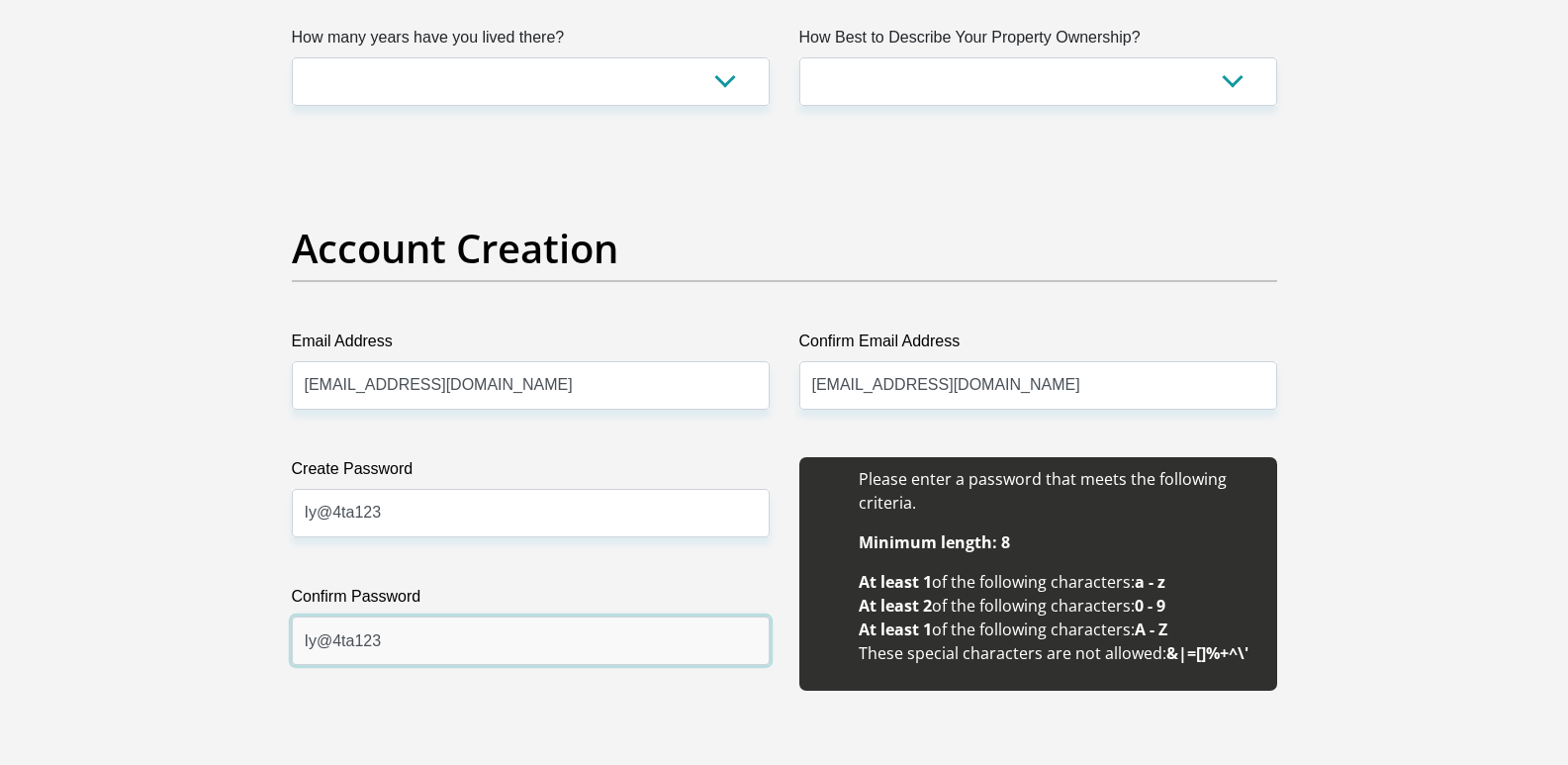 scroll, scrollTop: 1781, scrollLeft: 0, axis: vertical 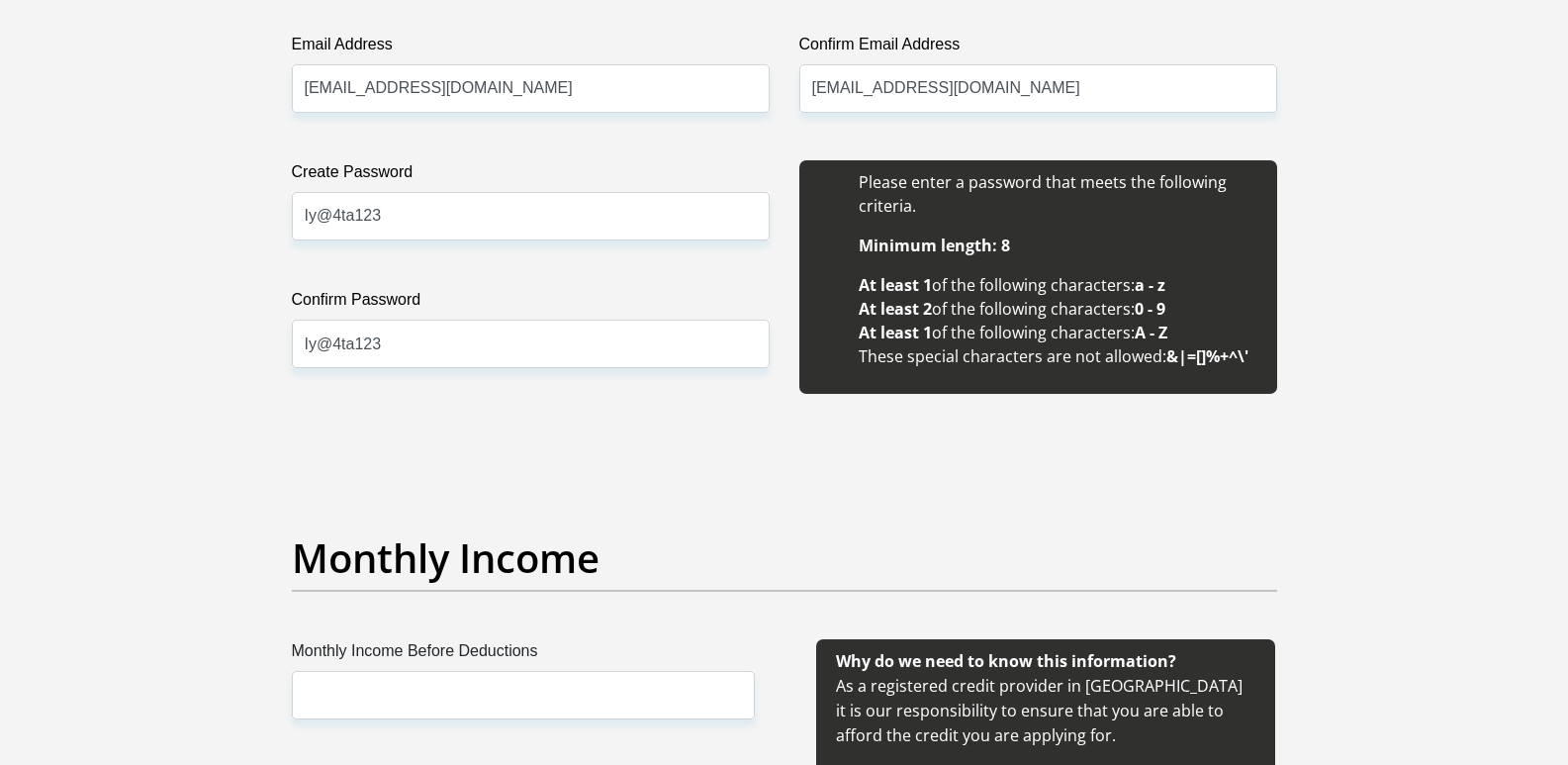 click on "Monthly Income" at bounding box center (784, 558) 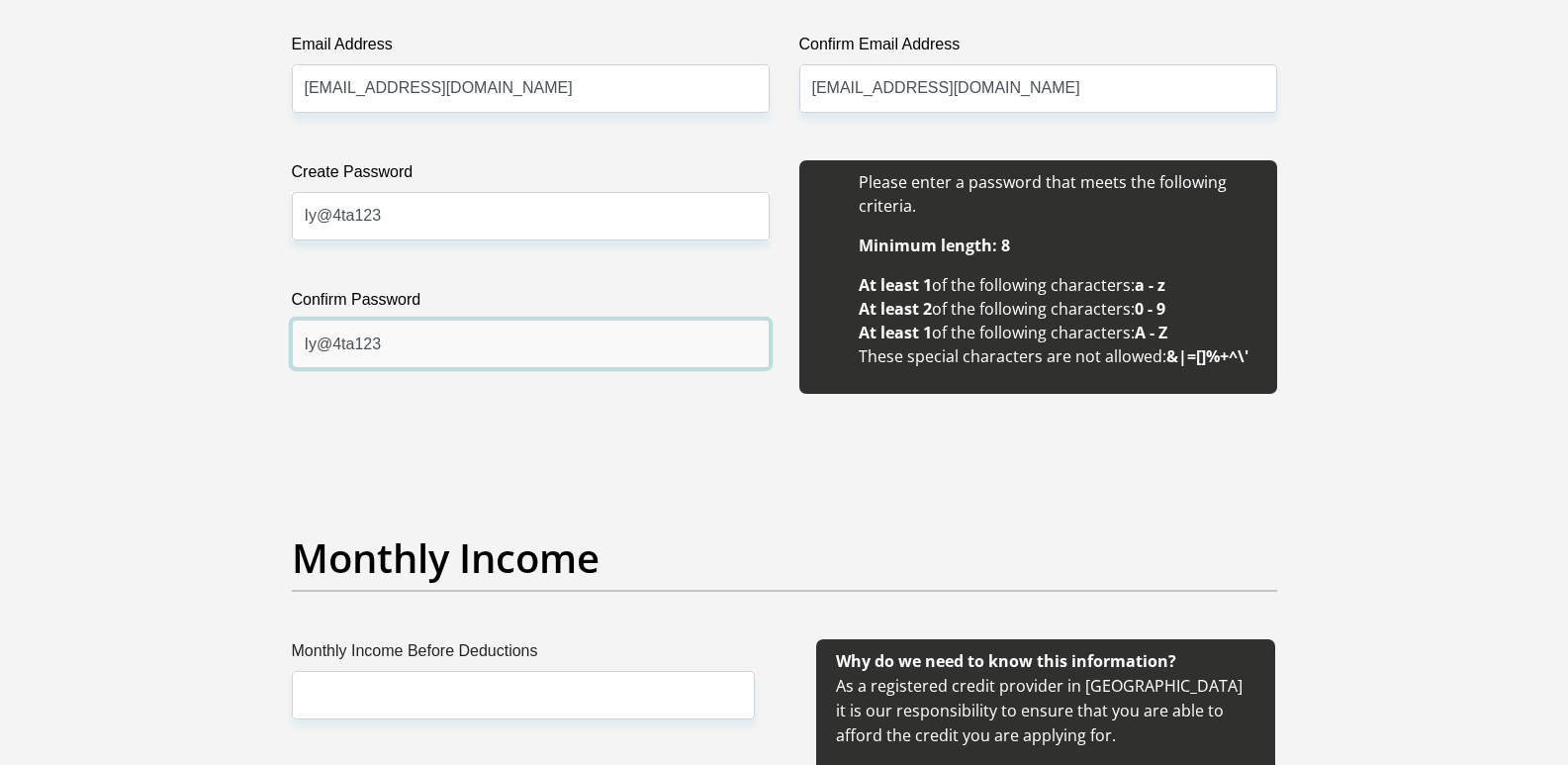 click on "Iy@4ta123" at bounding box center [530, 343] 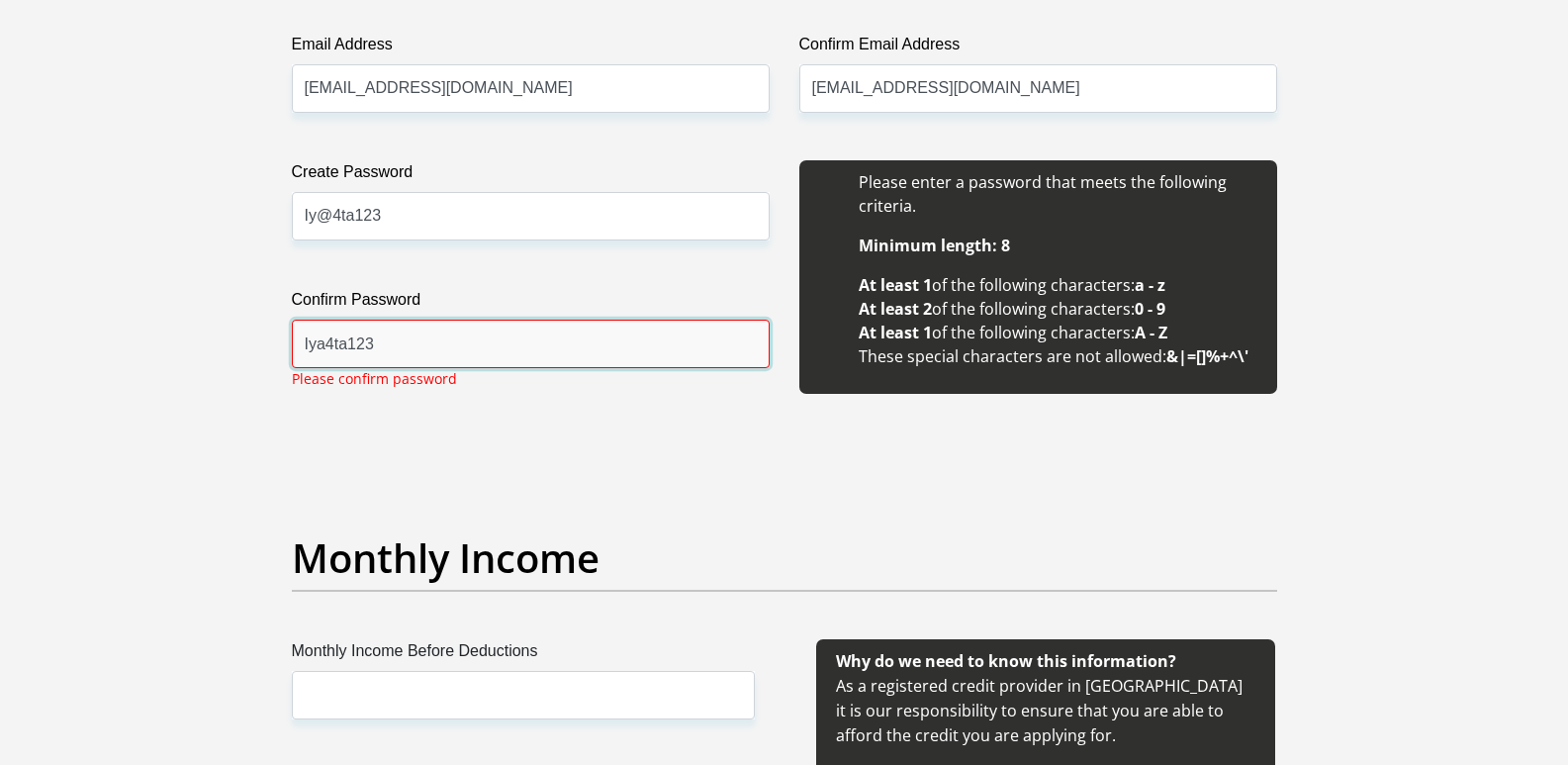 type on "Iya4ta123" 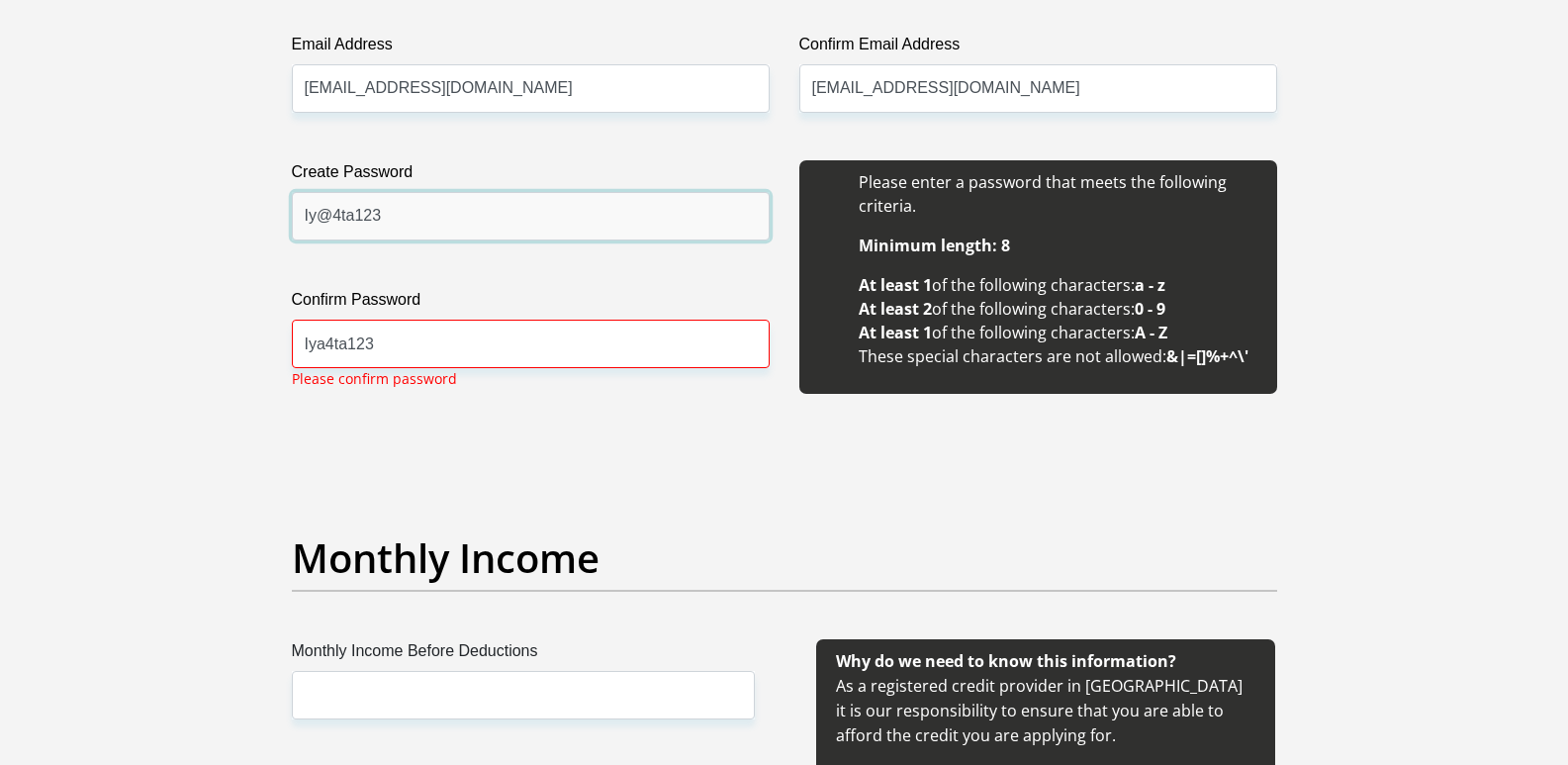 click on "Iy@4ta123" at bounding box center [530, 216] 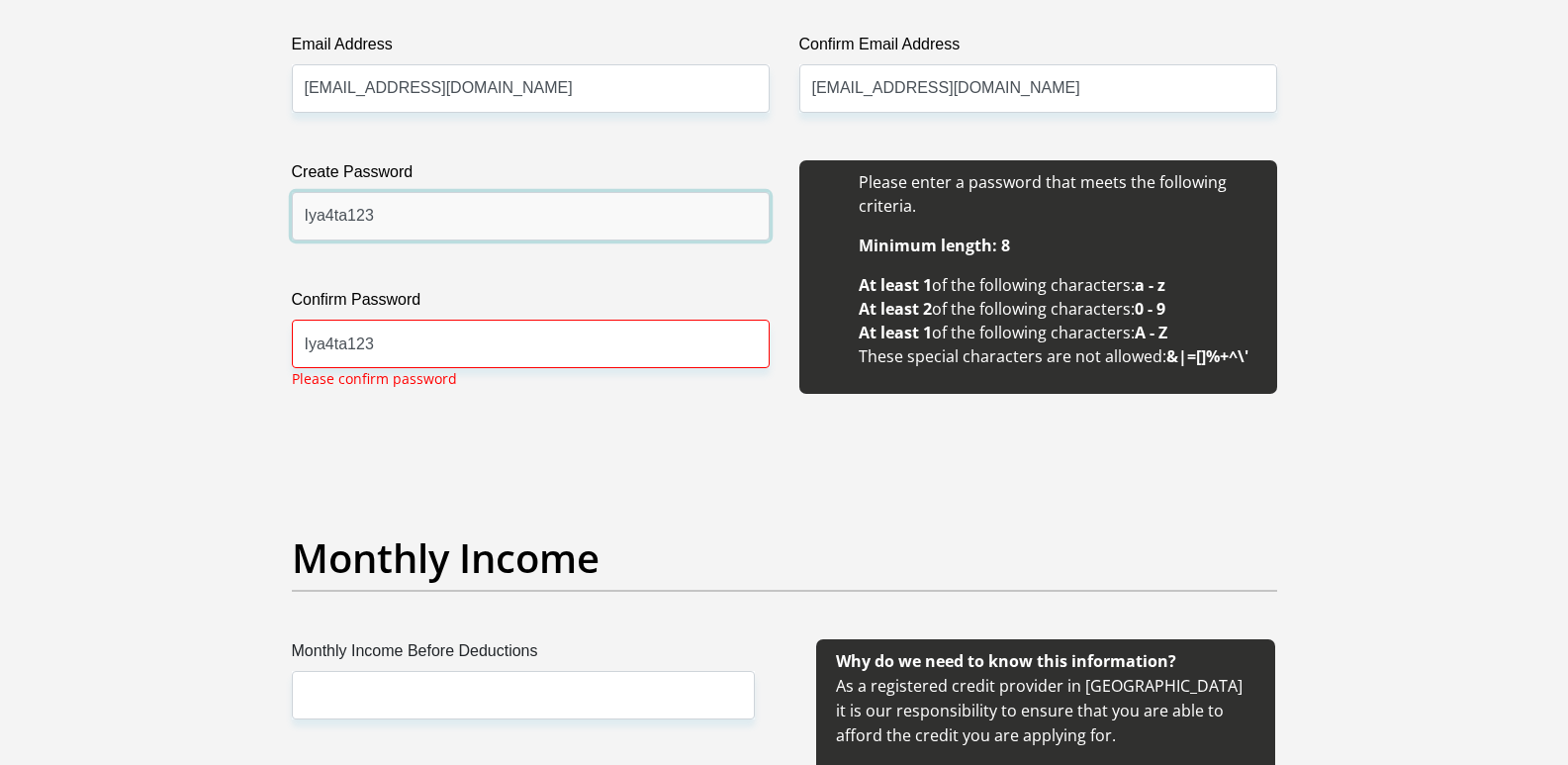 type on "Iya4ta123" 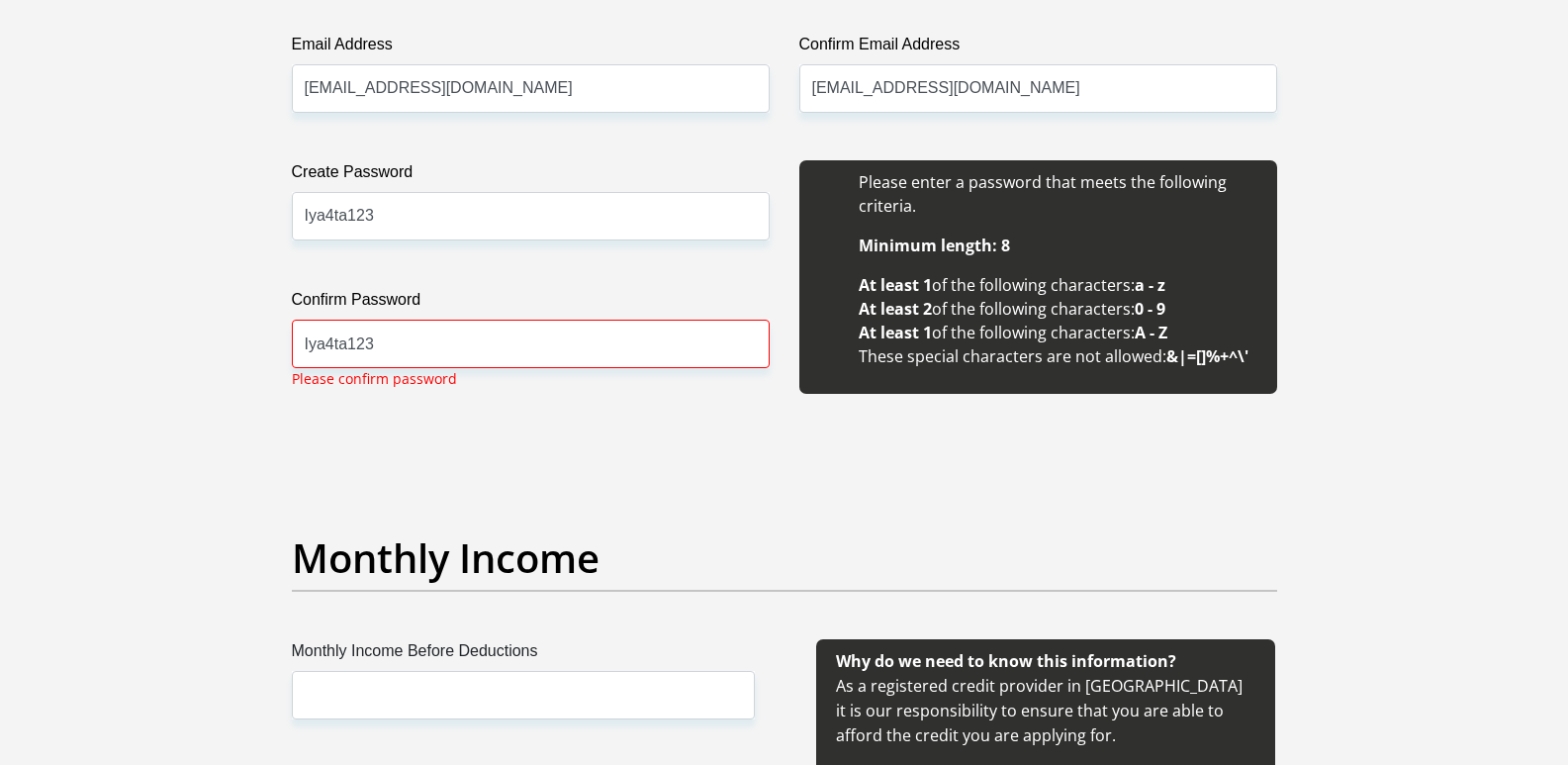 click on "Title
Mr
Ms
Mrs
Dr
Other
First Name
Pamela
Surname
Ndlebe
ID Number
8112170550086
Please input valid ID number
Race
Black
Coloured
Indian
White
Other
Contact Number
0794447404
Please input valid contact number
Nationality
South Africa
Afghanistan
Aland Islands  Albania  Algeria" at bounding box center (784, 1761) 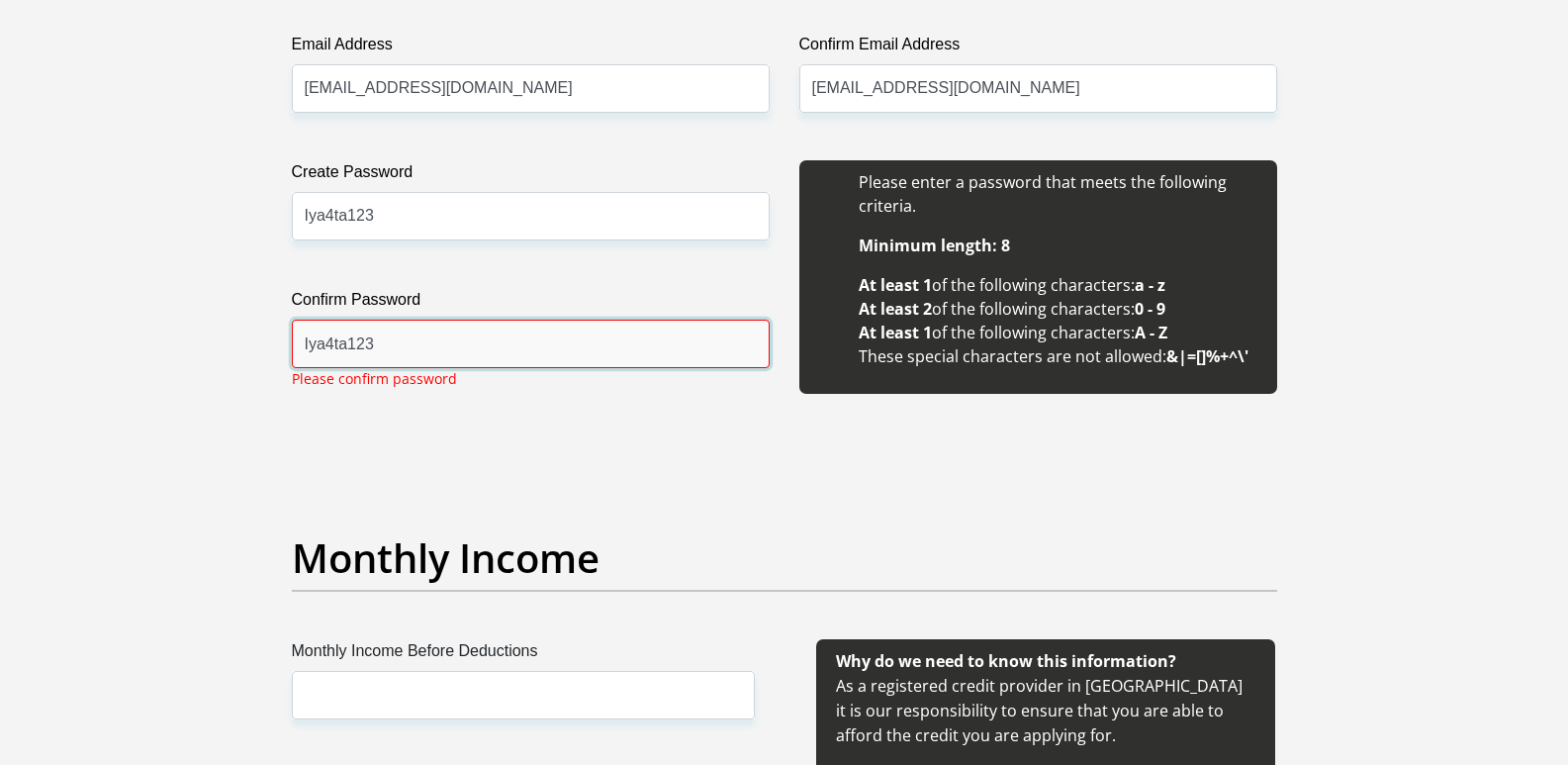 click on "Iya4ta123" at bounding box center (530, 343) 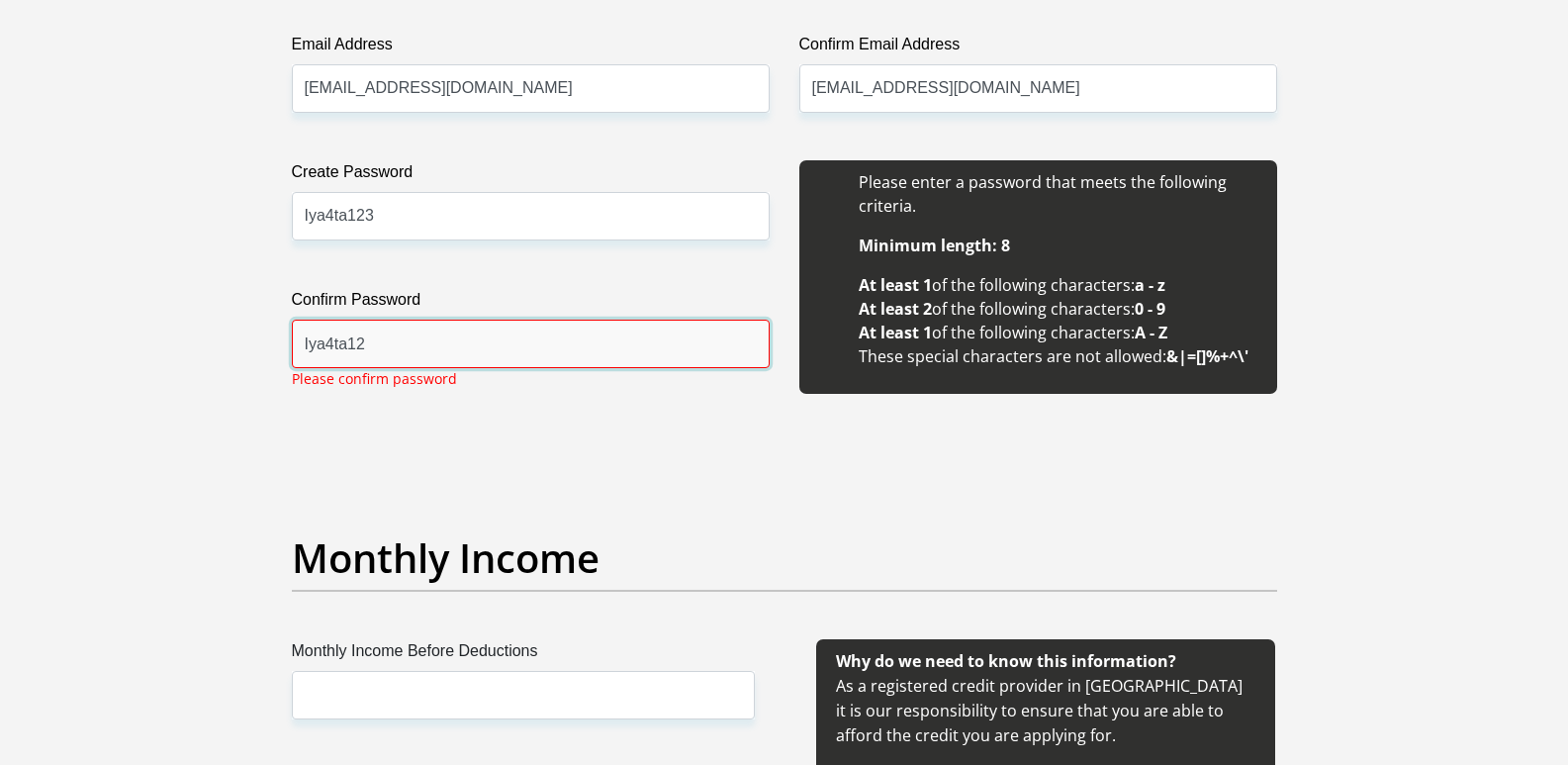type on "Iya4ta123" 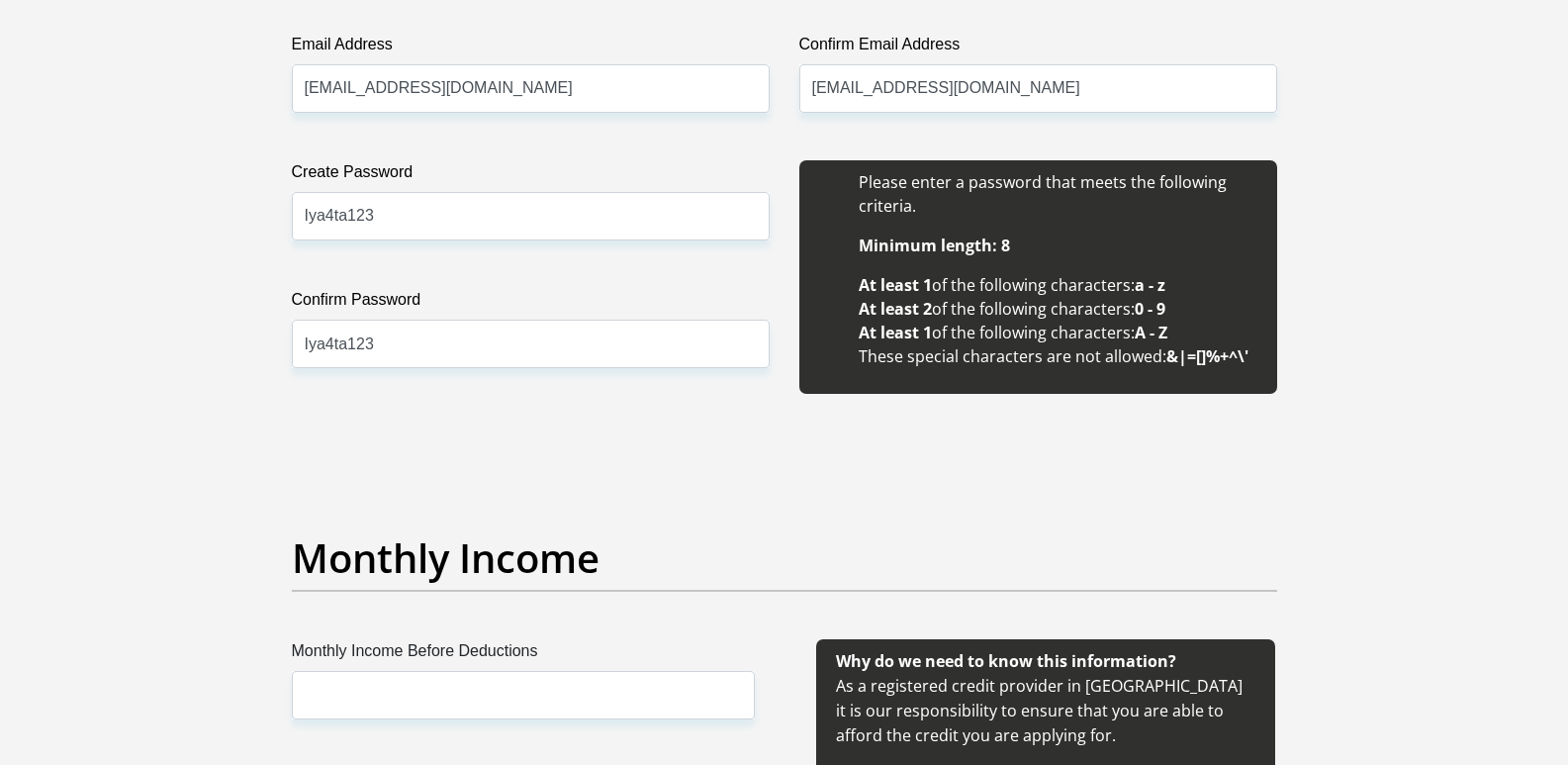 click on "Title
Mr
Ms
Mrs
Dr
Other
First Name
Pamela
Surname
Ndlebe
ID Number
8112170550086
Please input valid ID number
Race
Black
Coloured
Indian
White
Other
Contact Number
0794447404
Please input valid contact number
Nationality
South Africa
Afghanistan
Aland Islands  Albania  Algeria" at bounding box center [784, 1761] 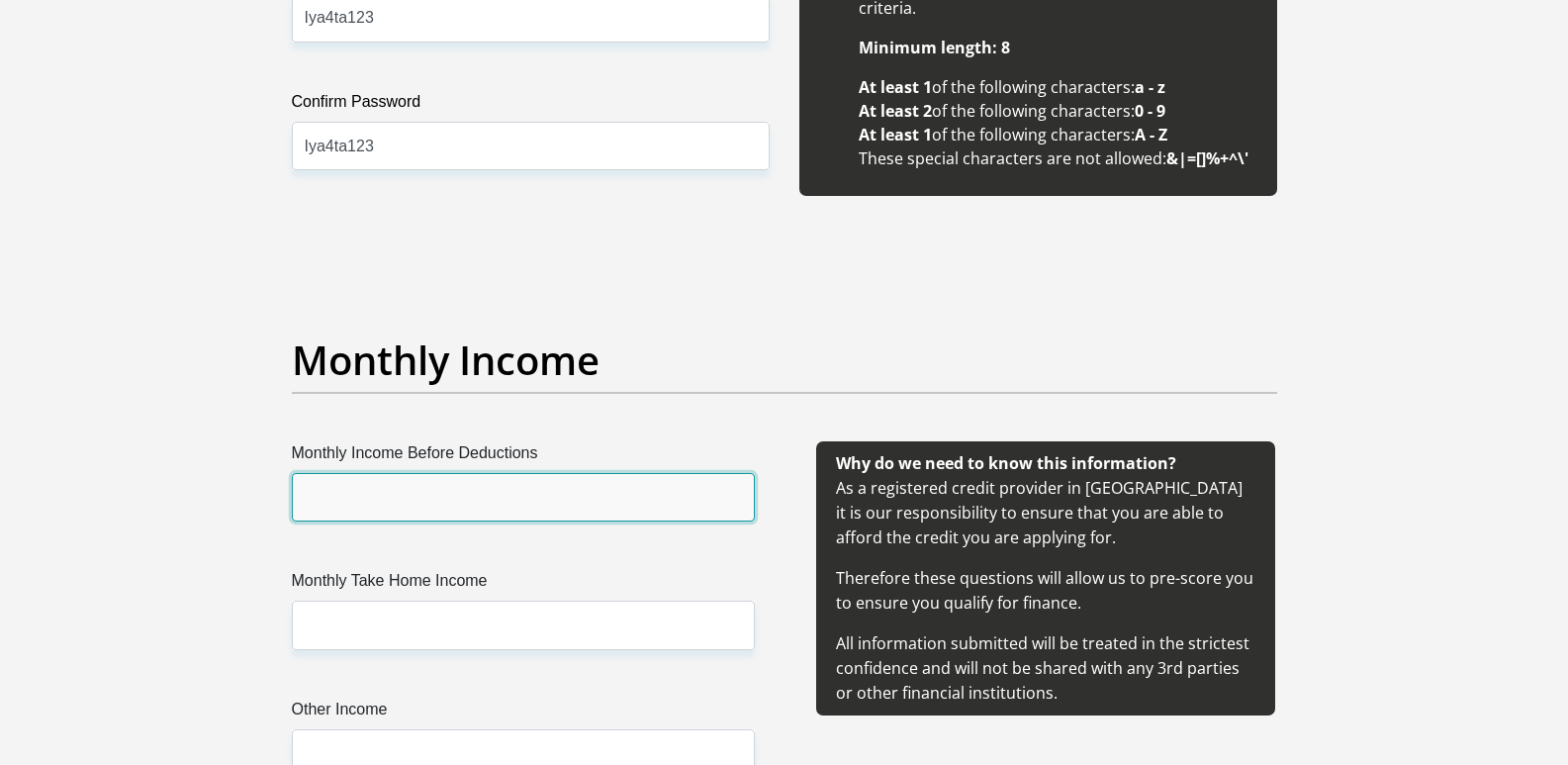click on "Monthly Income Before Deductions" at bounding box center (523, 497) 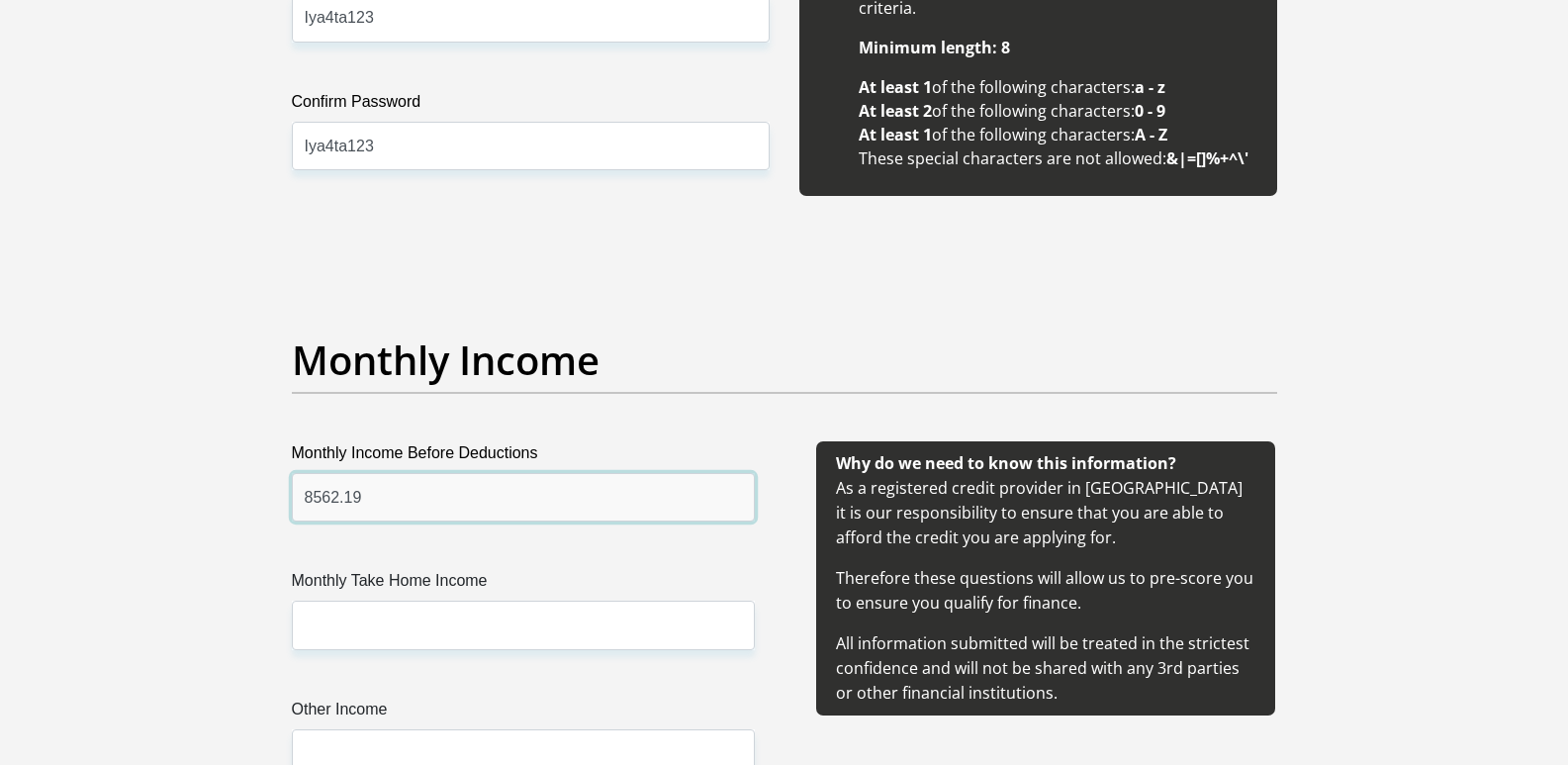 type on "8562.19" 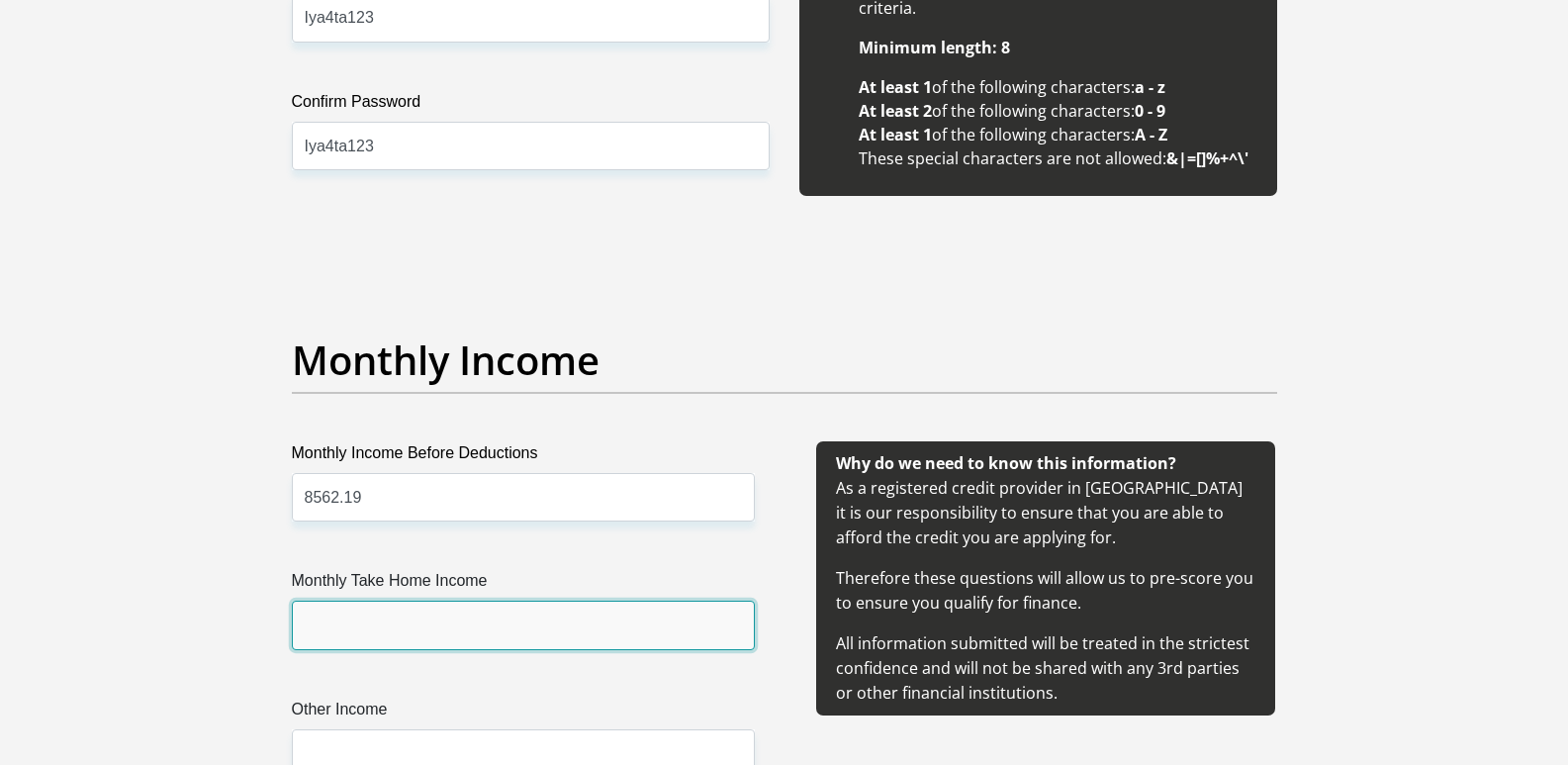 click on "Monthly Take Home Income" at bounding box center (523, 624) 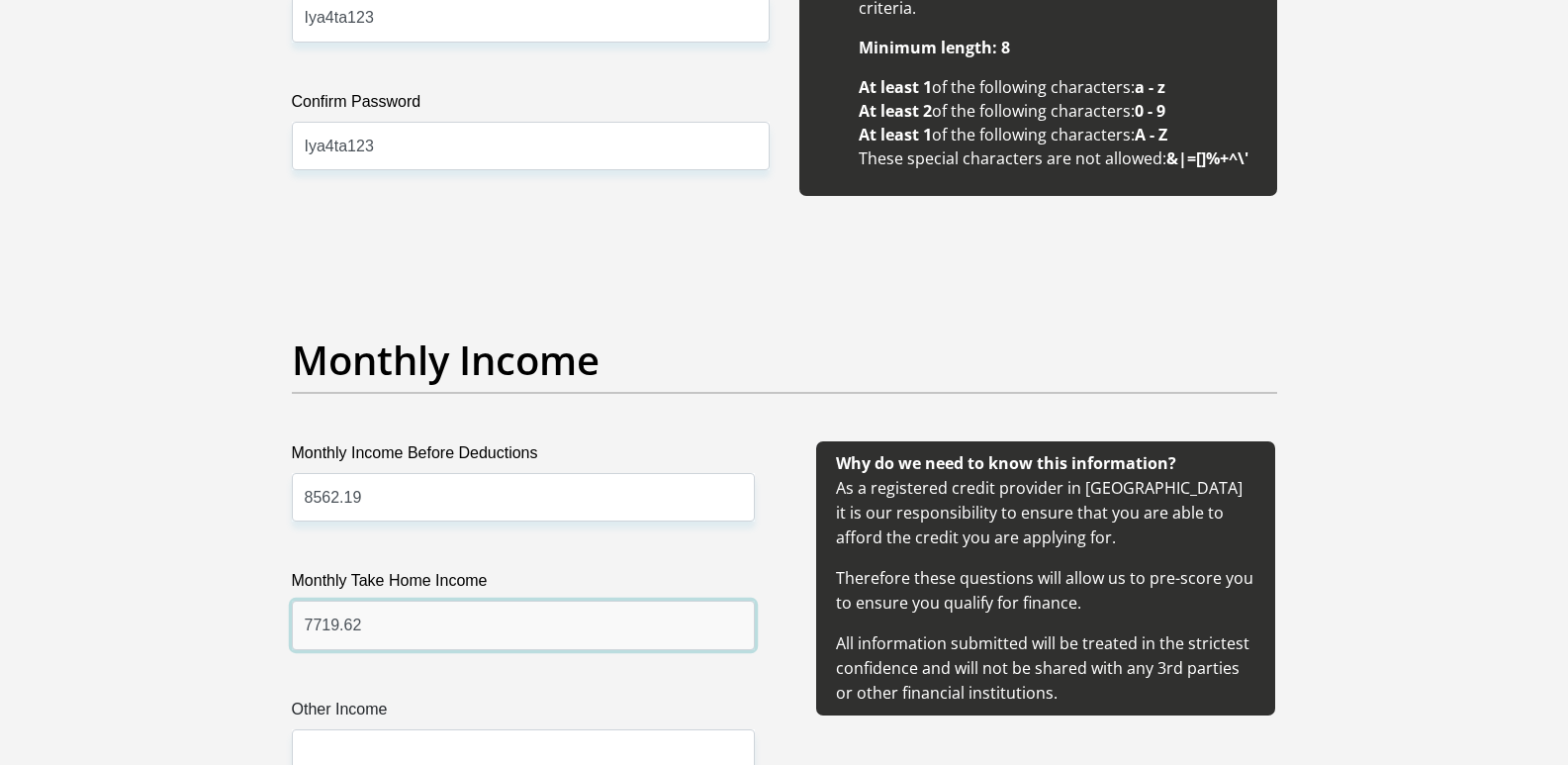 type on "7719.62" 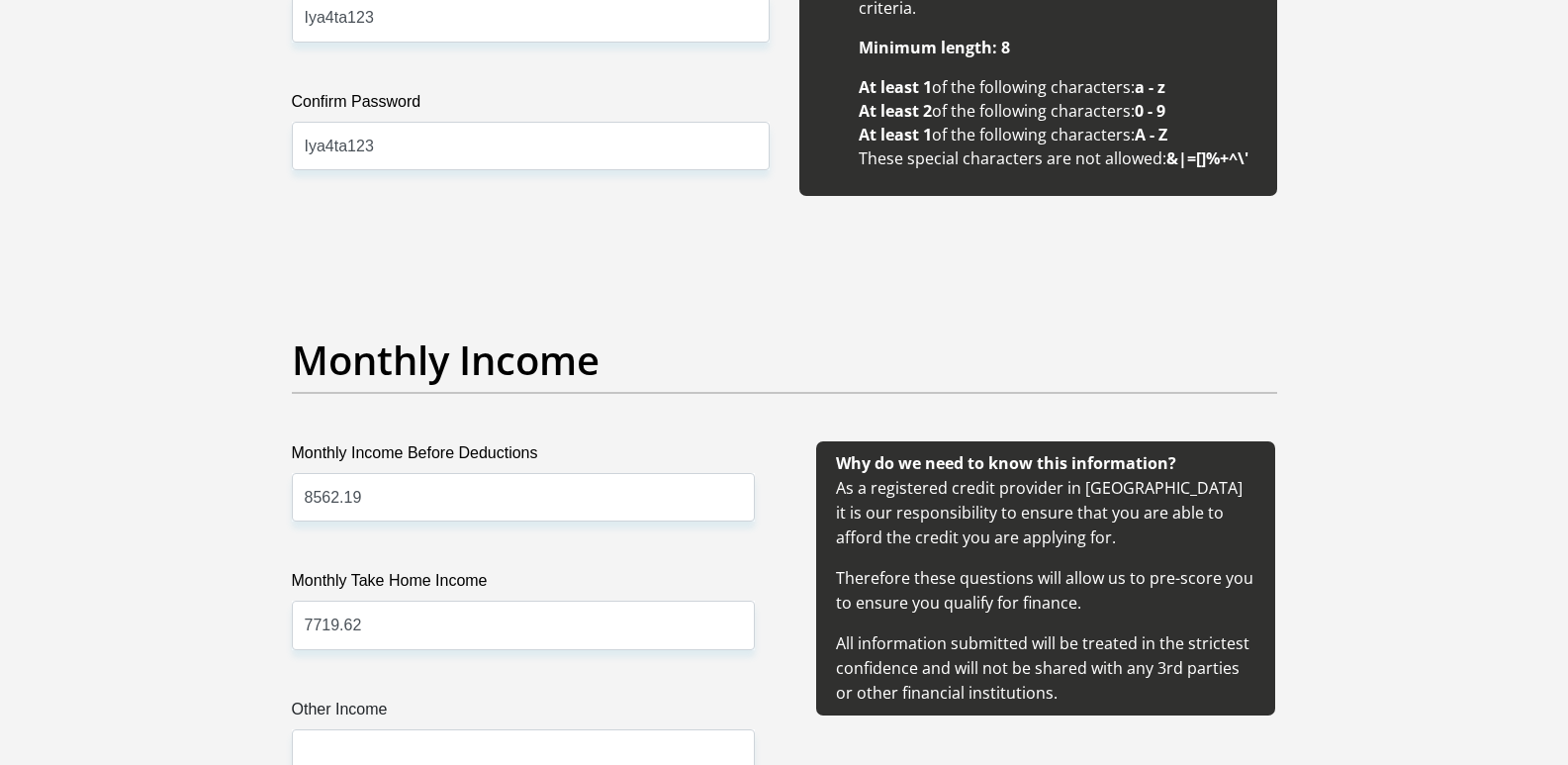 click on "Monthly Income Before Deductions
8562.19
Monthly Take Home Income
7719.62
Other Income" at bounding box center [523, 633] 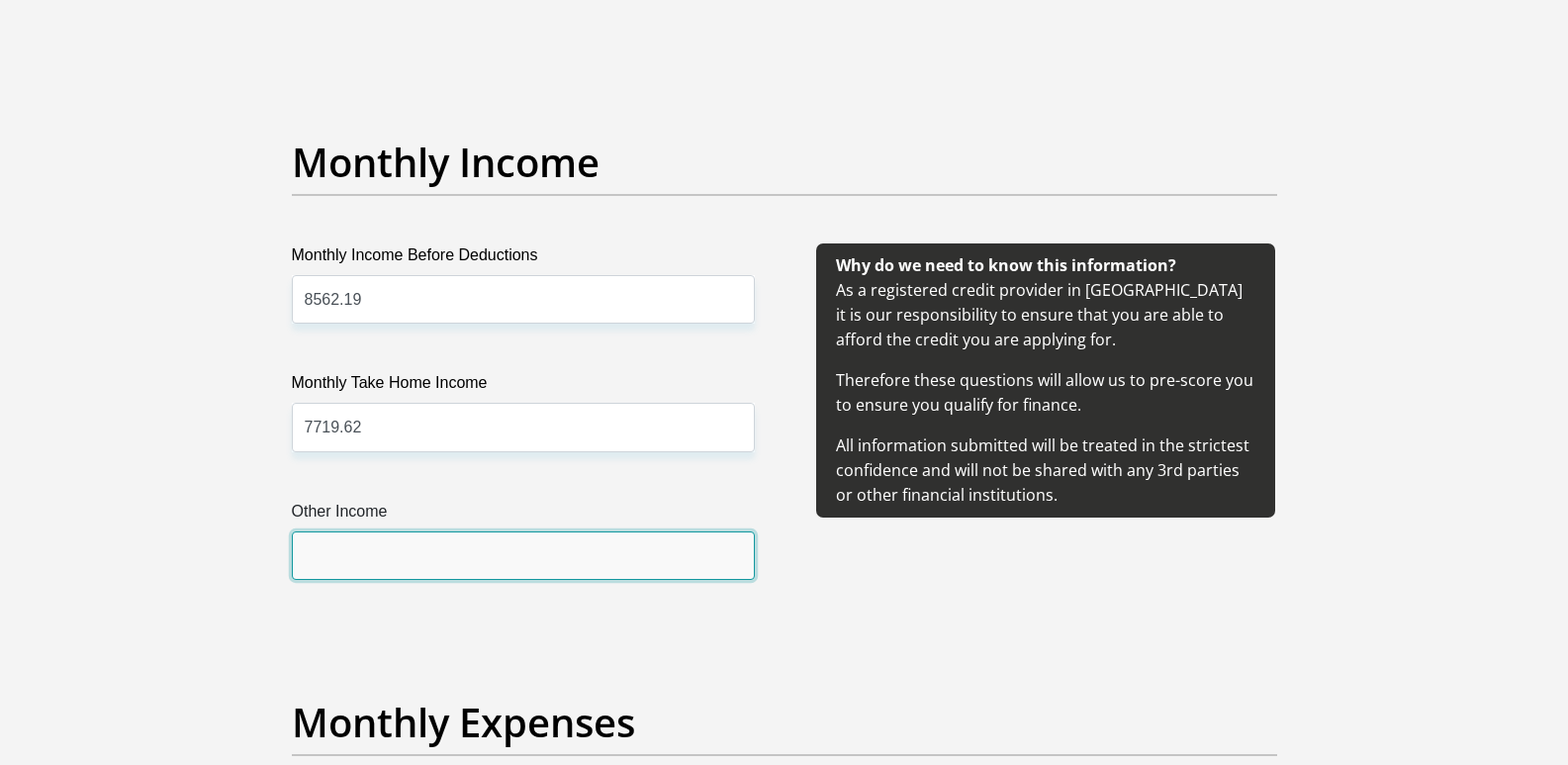click on "Other Income" at bounding box center [523, 555] 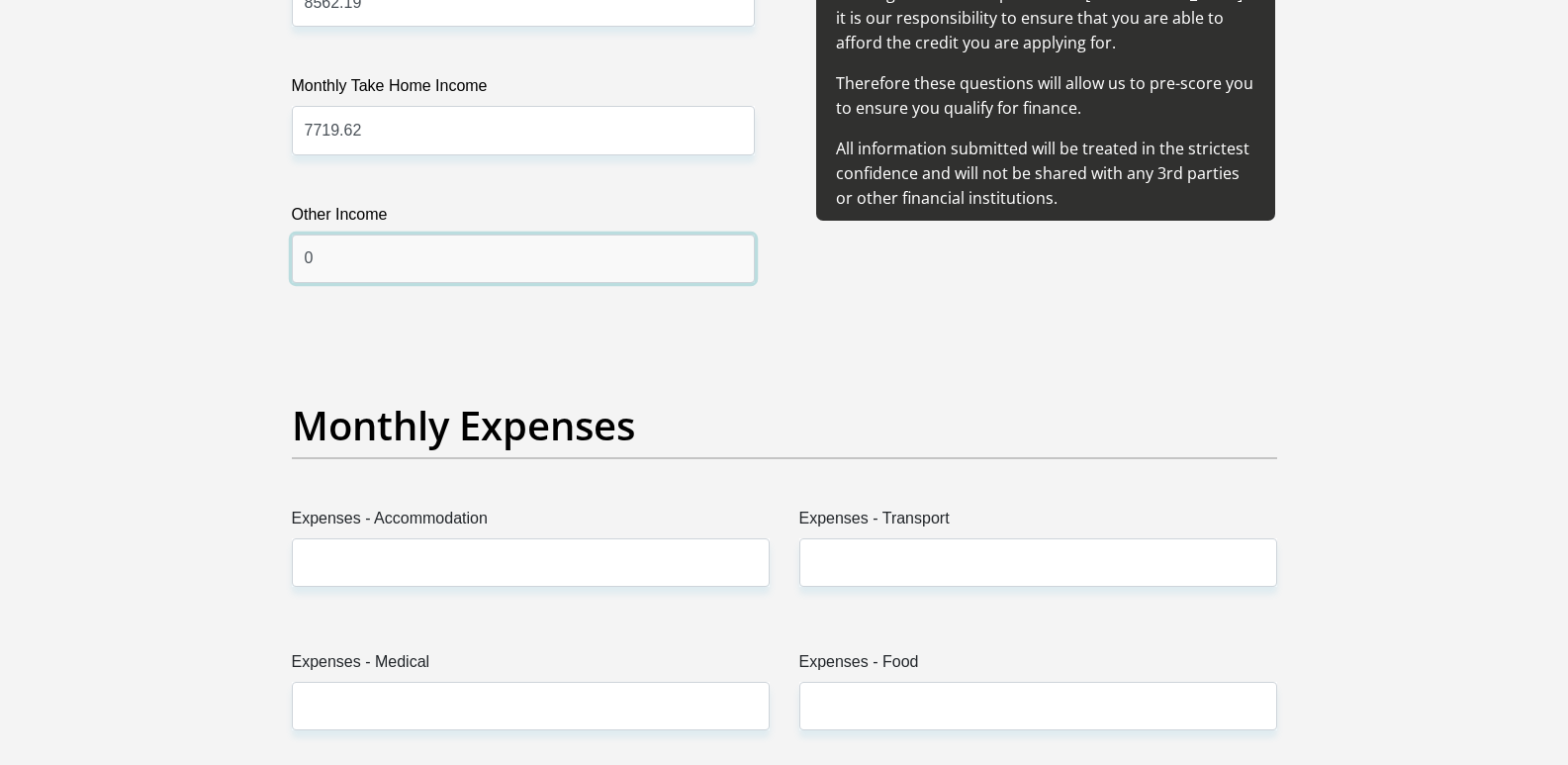 scroll, scrollTop: 2573, scrollLeft: 0, axis: vertical 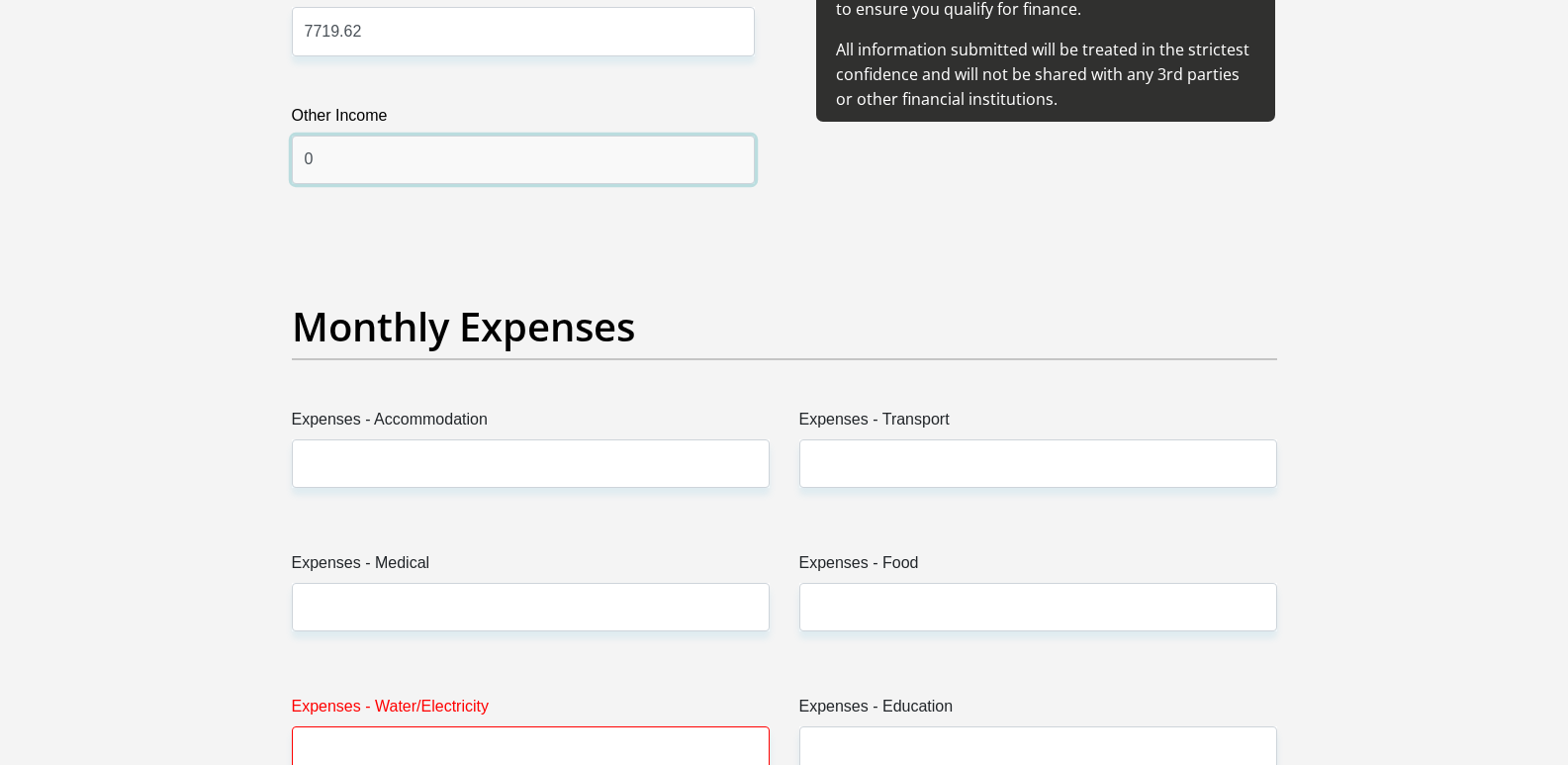 type on "0" 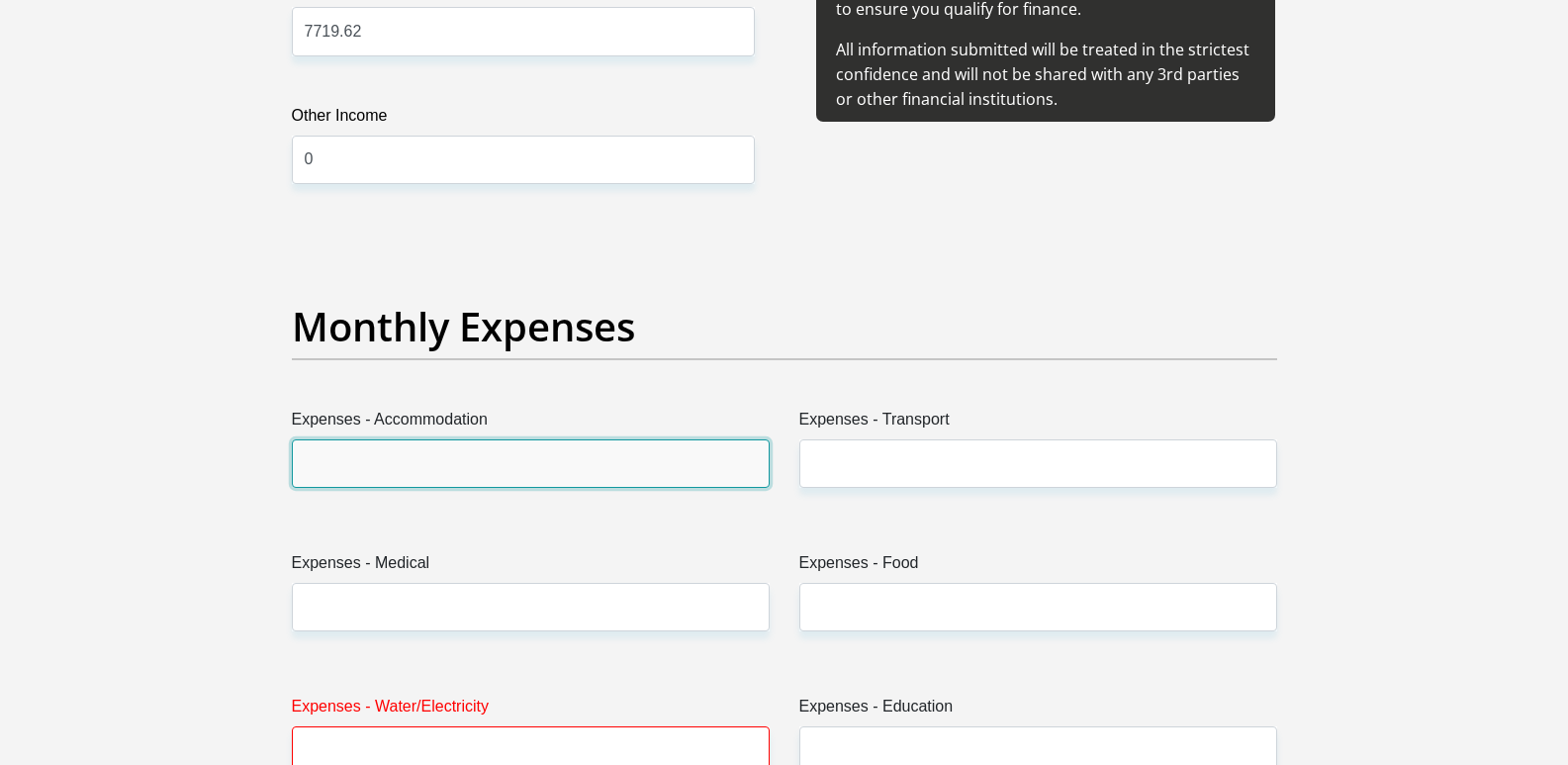 click on "Expenses - Accommodation" at bounding box center (530, 463) 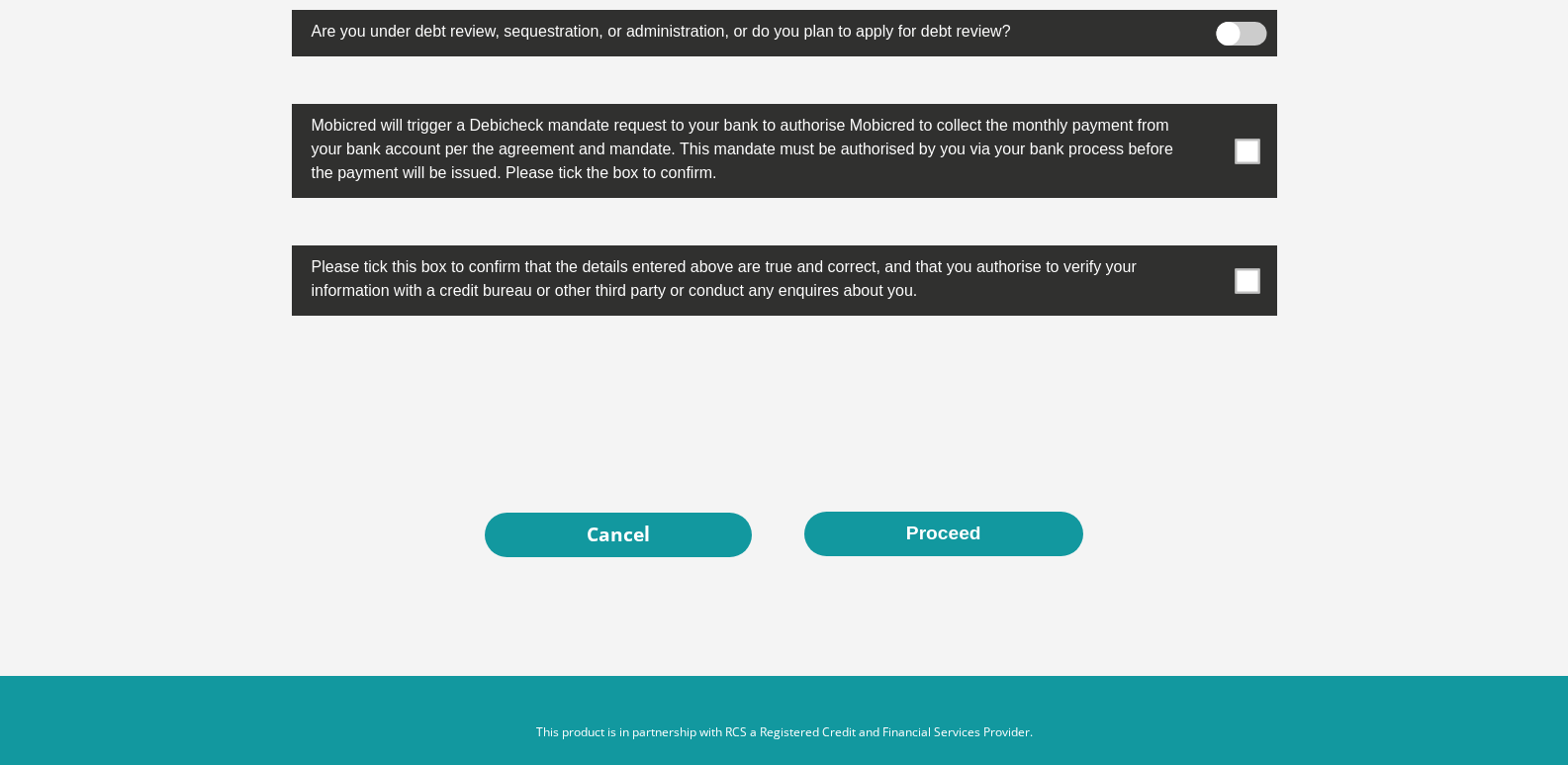 scroll, scrollTop: 6359, scrollLeft: 0, axis: vertical 